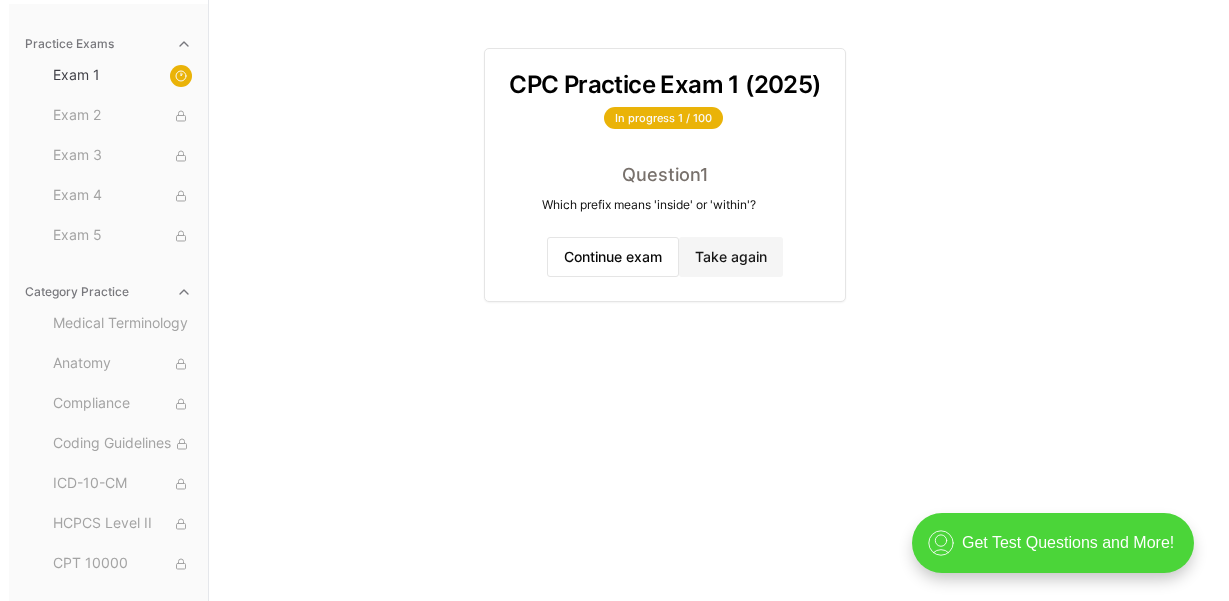 scroll, scrollTop: 0, scrollLeft: 0, axis: both 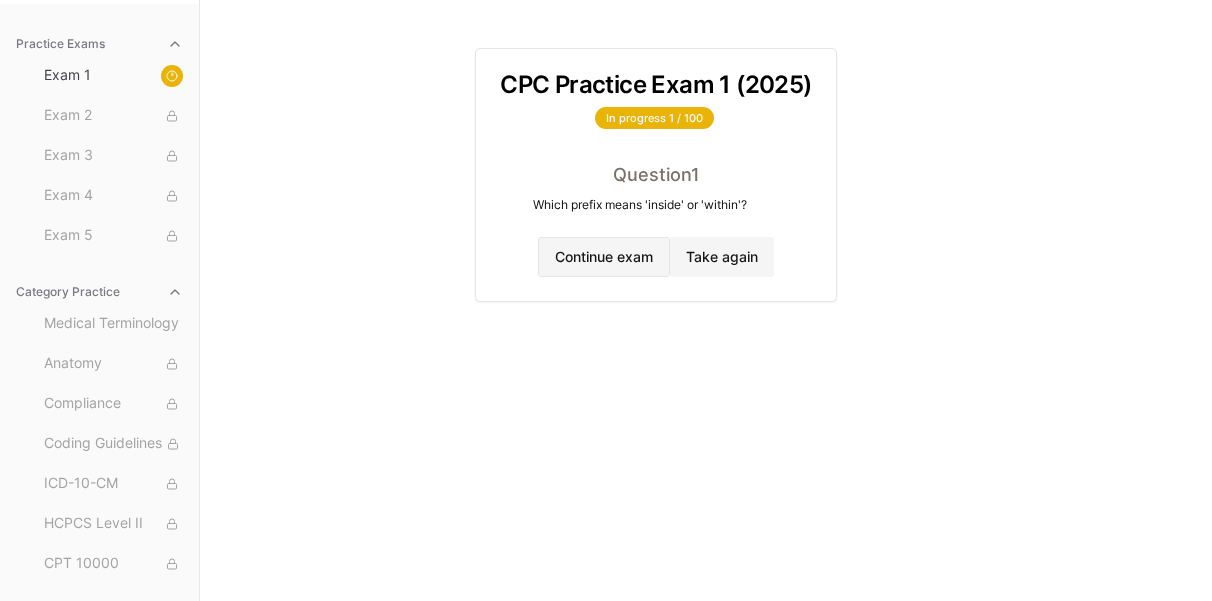 click on "Continue exam" at bounding box center [604, 257] 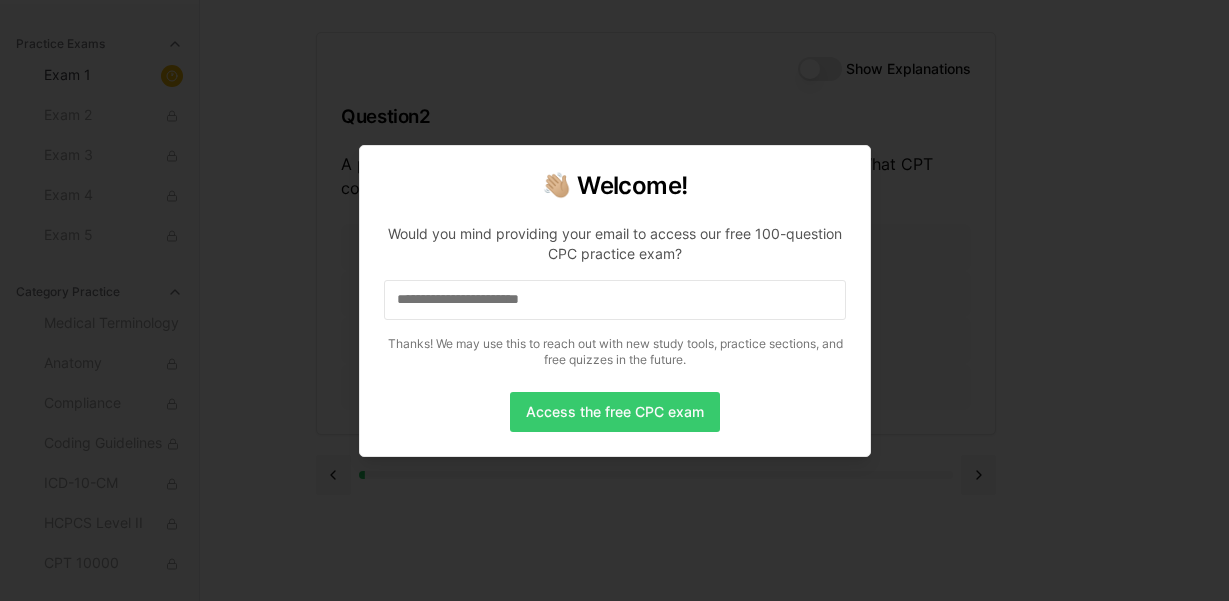 click on "Access the free CPC exam" at bounding box center (615, 412) 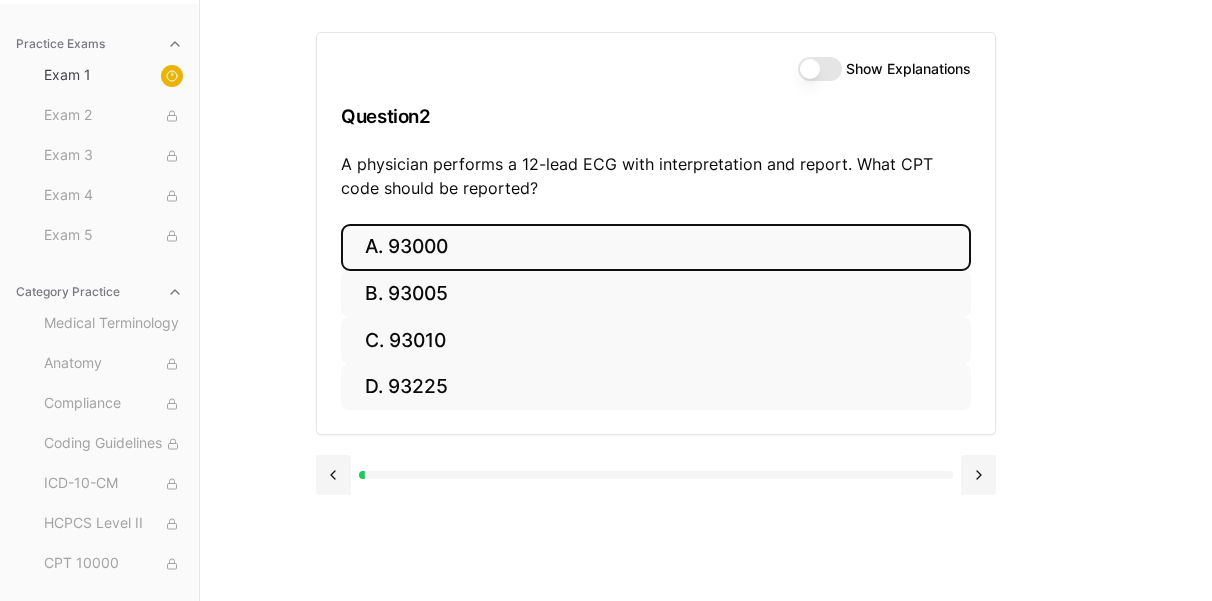 click on "A. 93000" at bounding box center (656, 247) 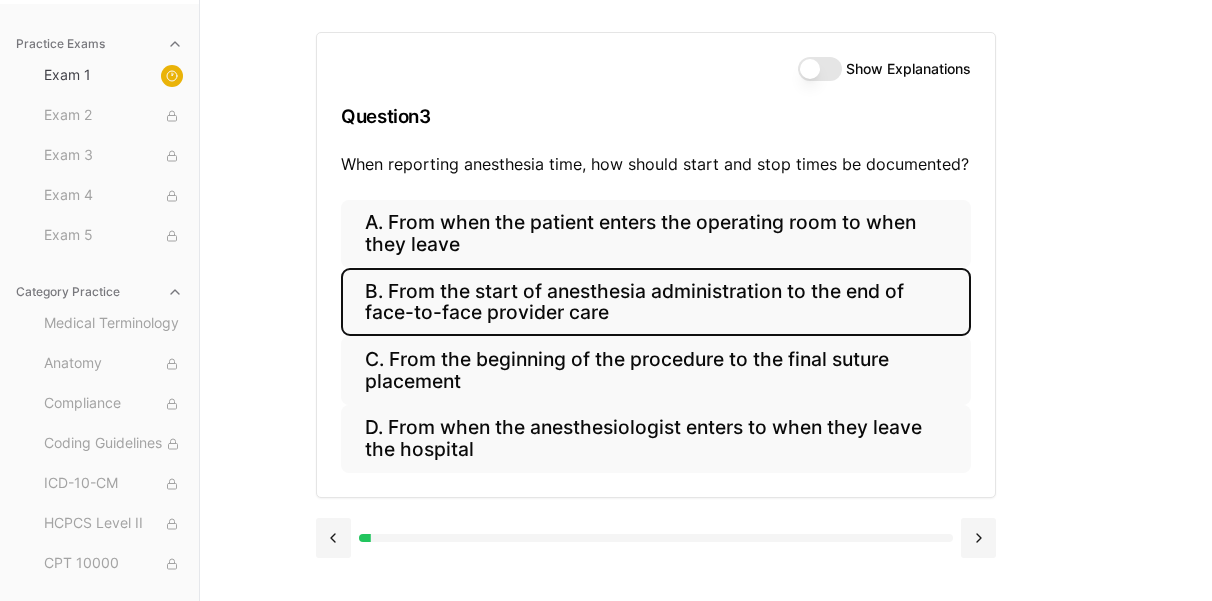 click on "B. From the start of anesthesia administration to the end of face-to-face provider care" at bounding box center (656, 302) 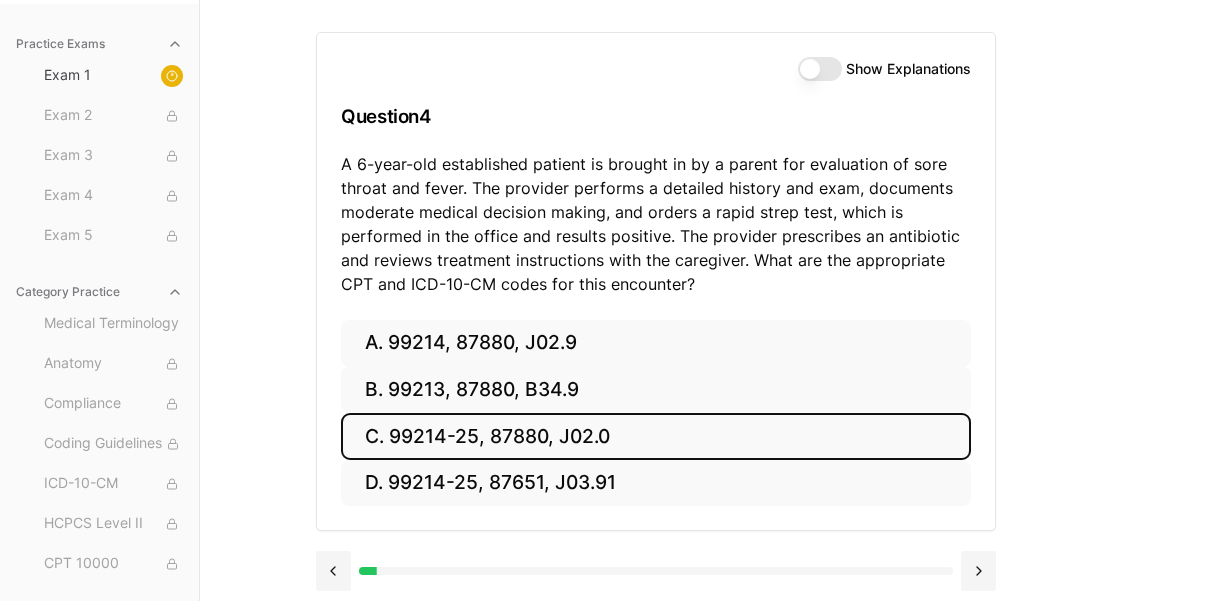 click on "C. 99214-25, 87880, J02.0" at bounding box center [656, 436] 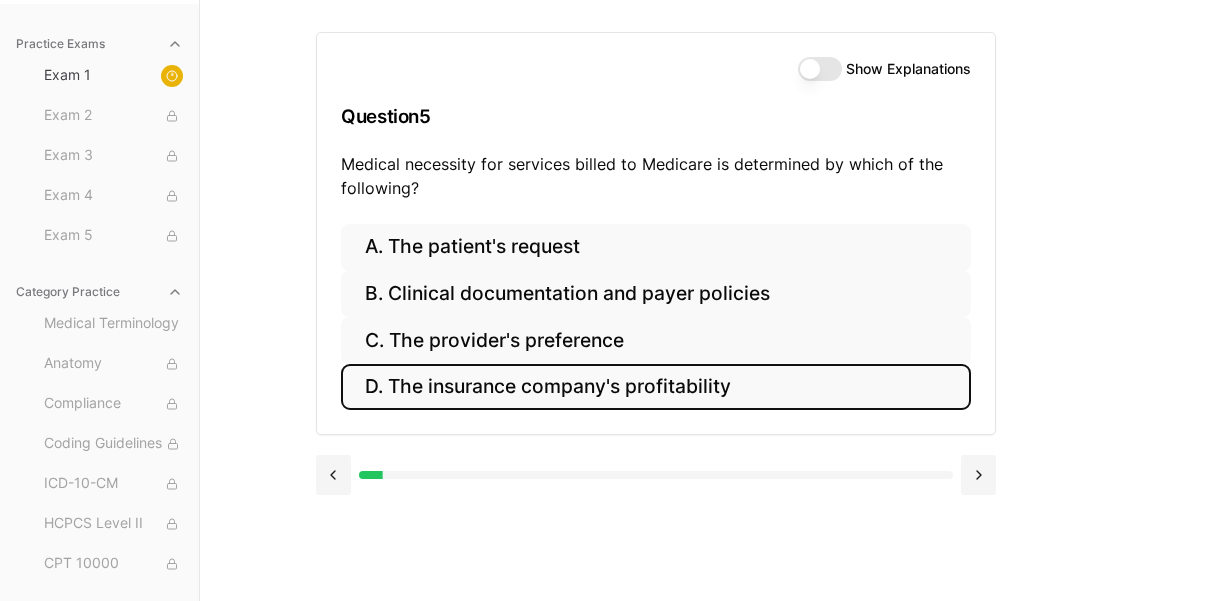 click on "D. The insurance company's profitability" at bounding box center (656, 387) 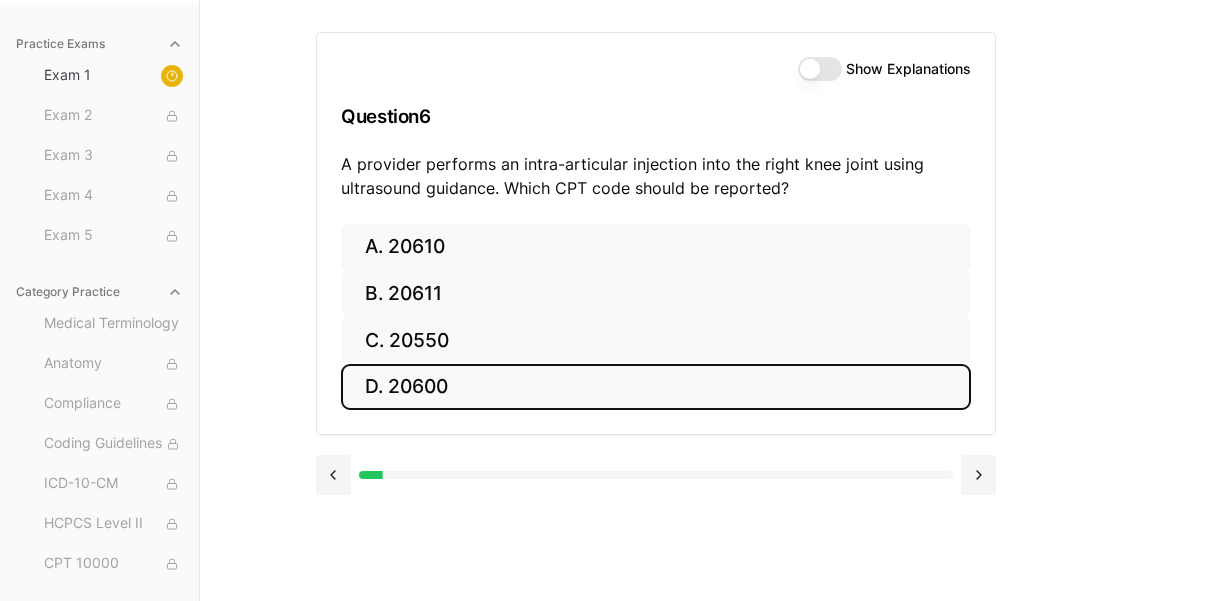 click on "D. 20600" at bounding box center [656, 387] 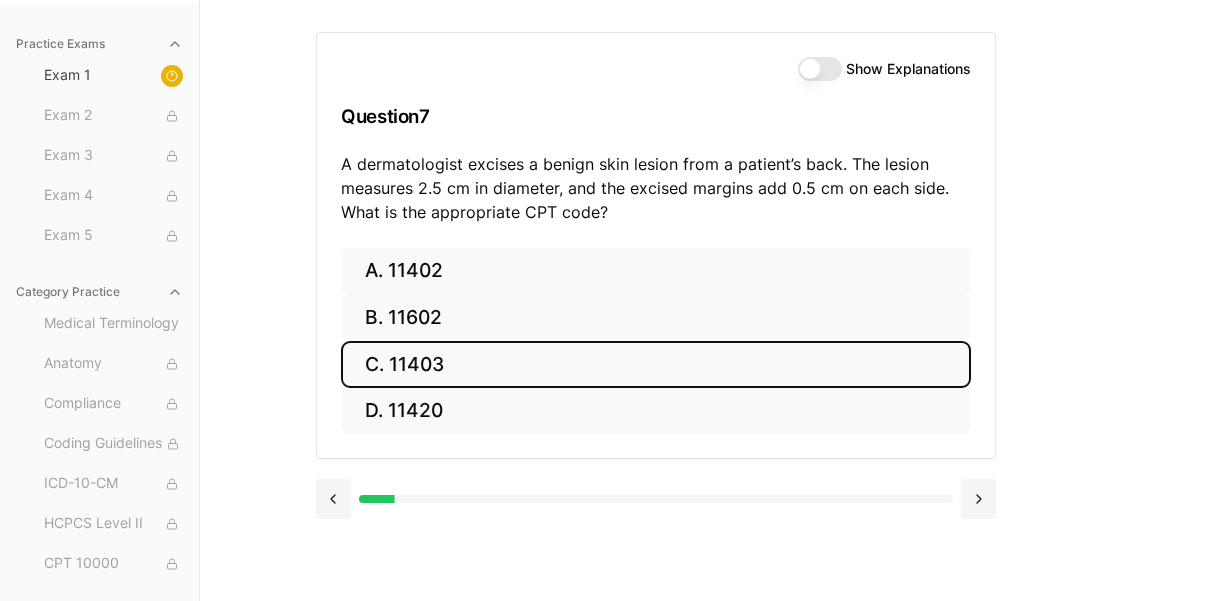 click on "C. 11403" at bounding box center (656, 364) 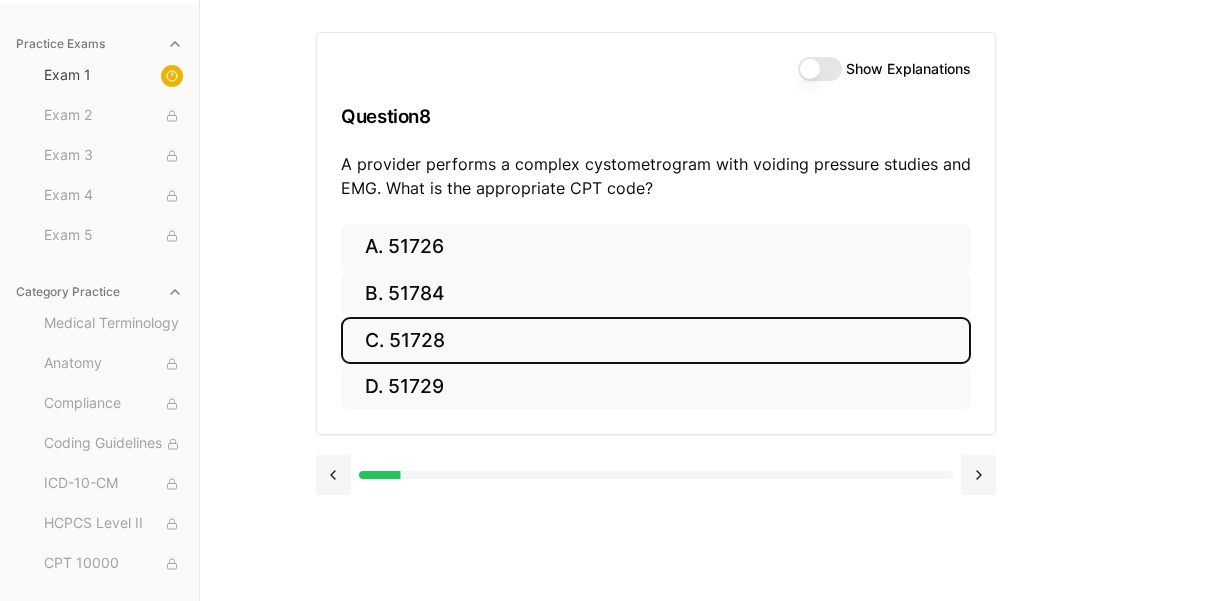 click on "C. 51728" at bounding box center [656, 340] 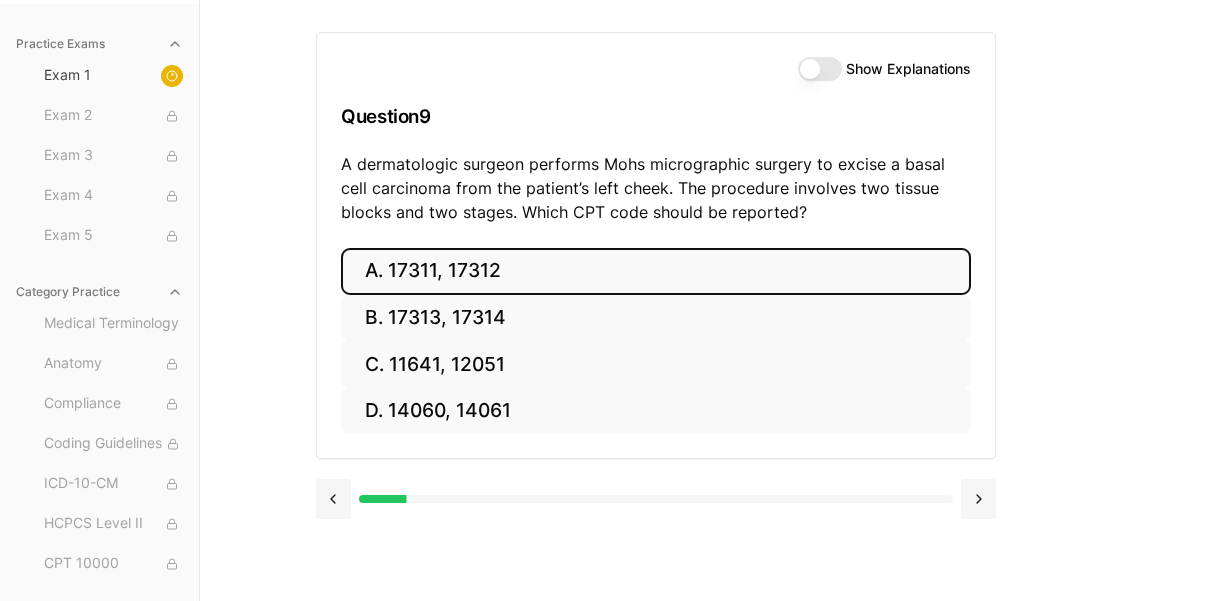 click on "A. 17311, 17312" at bounding box center [656, 271] 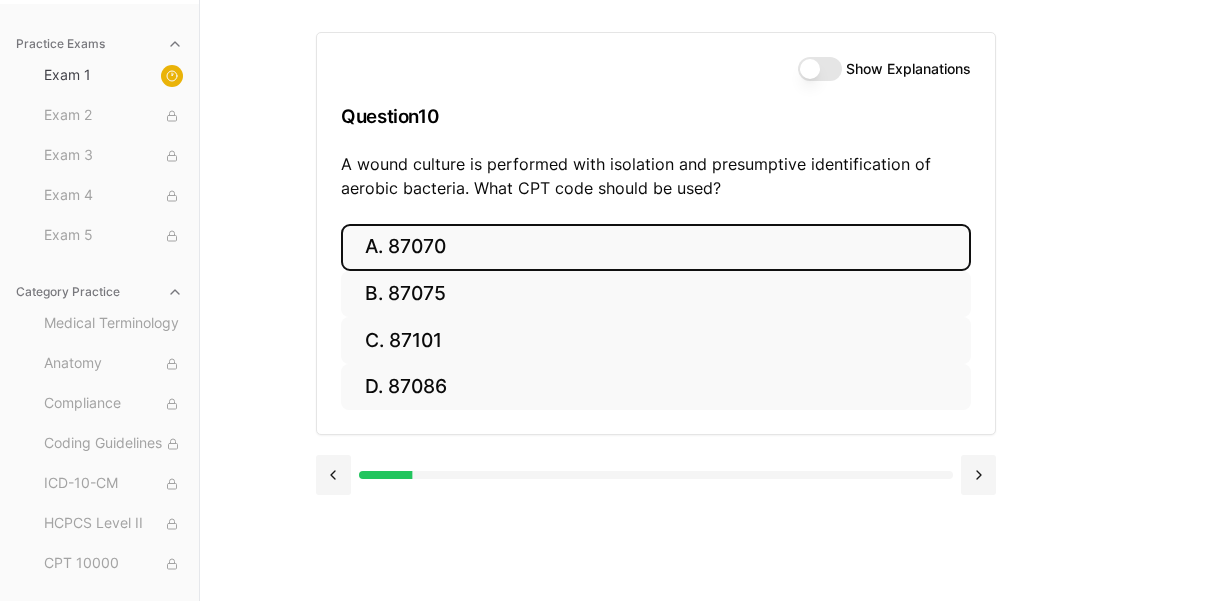drag, startPoint x: 404, startPoint y: 240, endPoint x: 404, endPoint y: 227, distance: 13 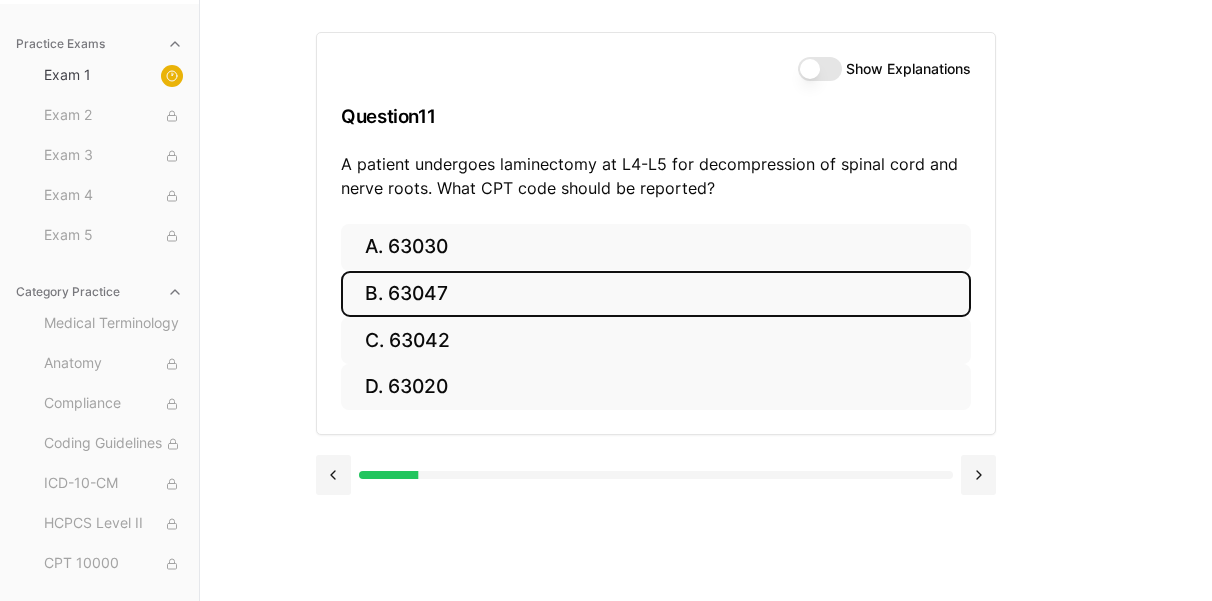 click on "B. 63047" at bounding box center [656, 294] 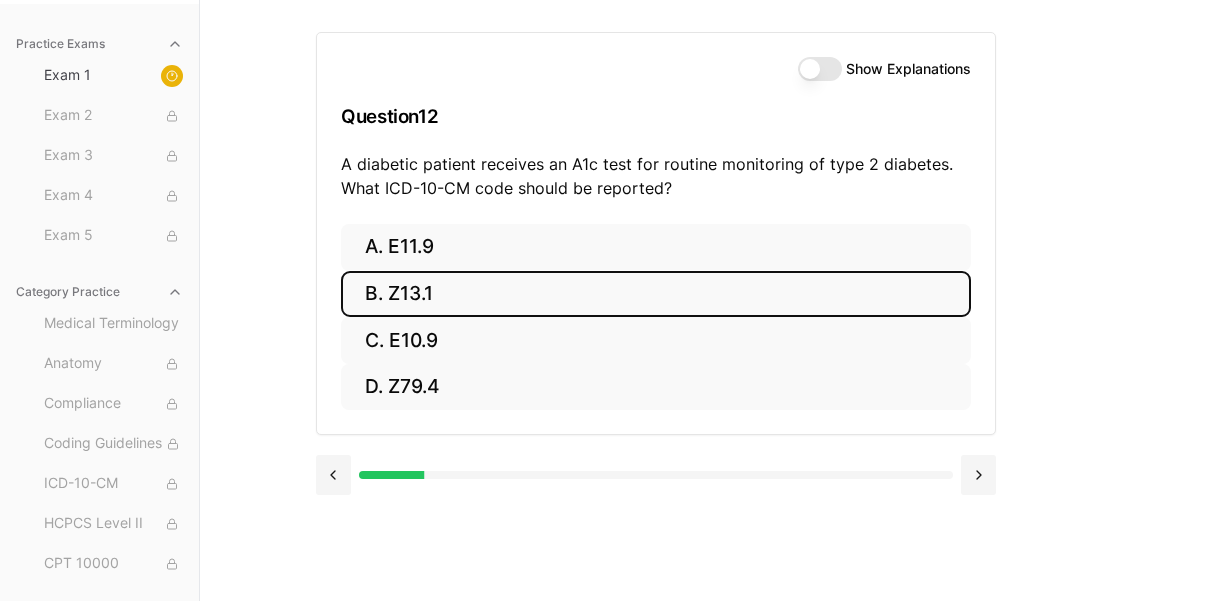 click on "B. Z13.1" at bounding box center (656, 294) 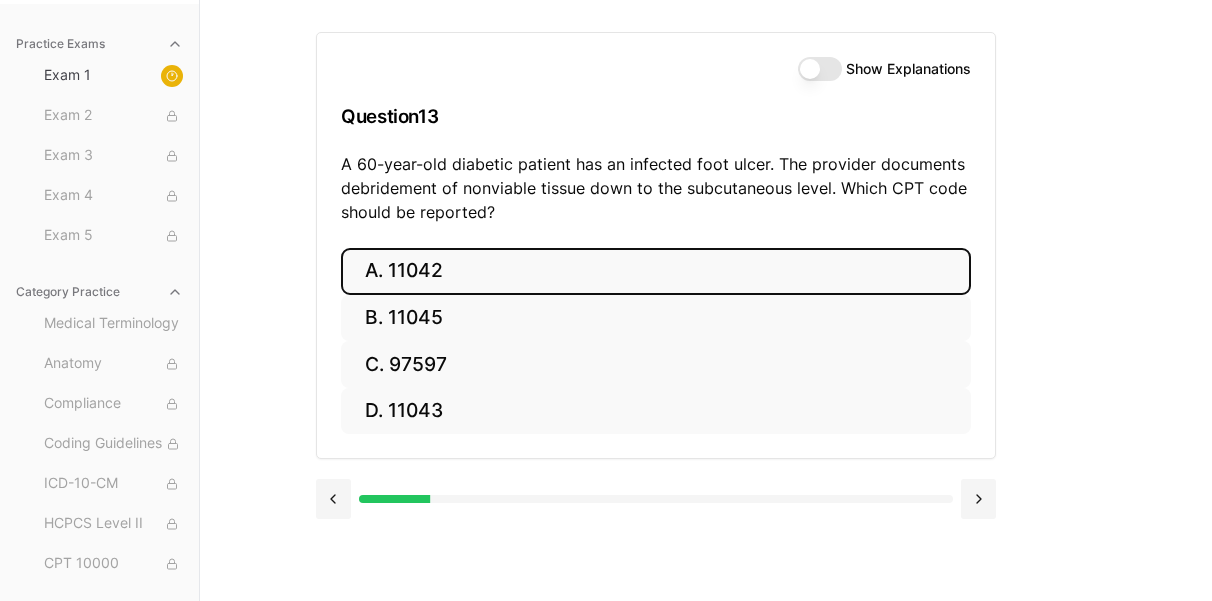 click on "A. 11042" at bounding box center (656, 271) 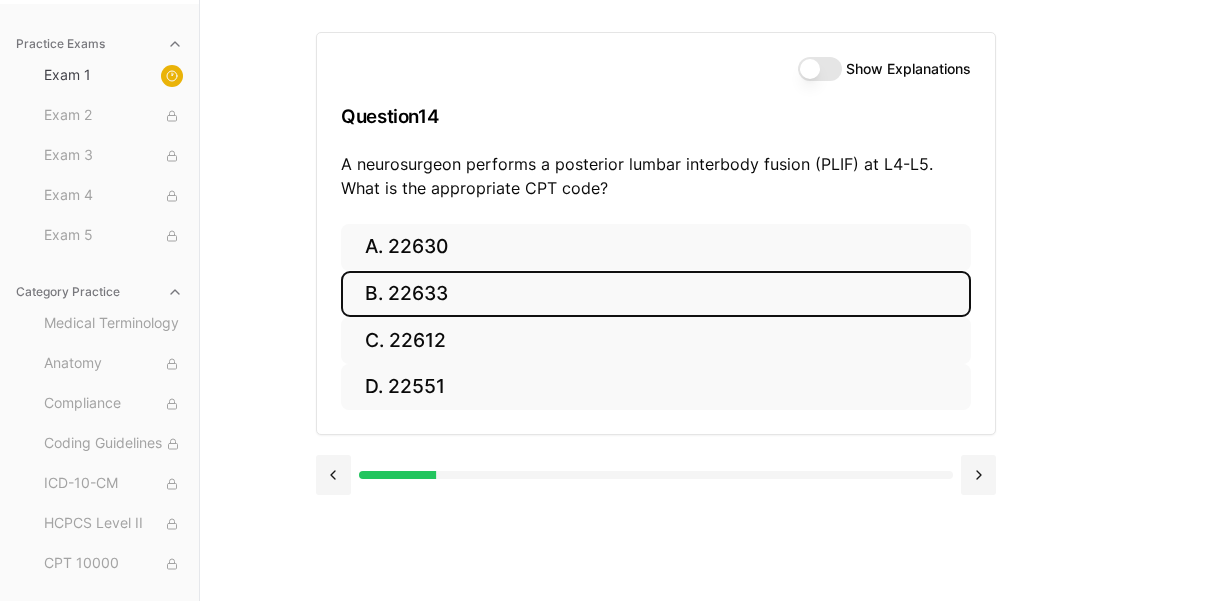 click on "B. 22633" at bounding box center [656, 294] 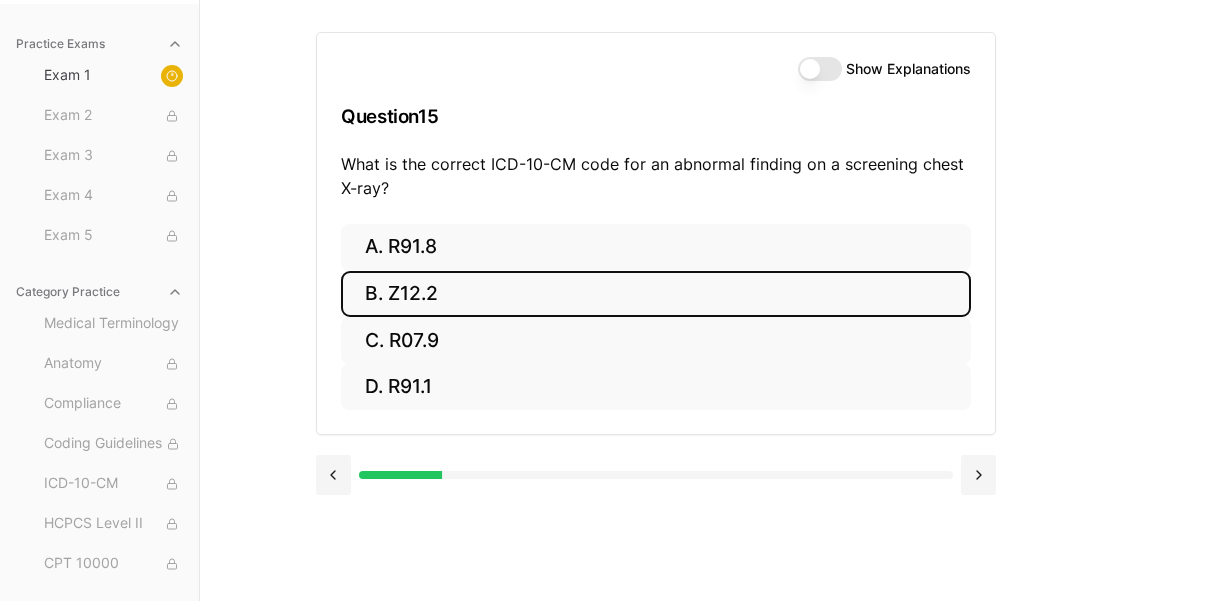 click on "B. Z12.2" at bounding box center [656, 294] 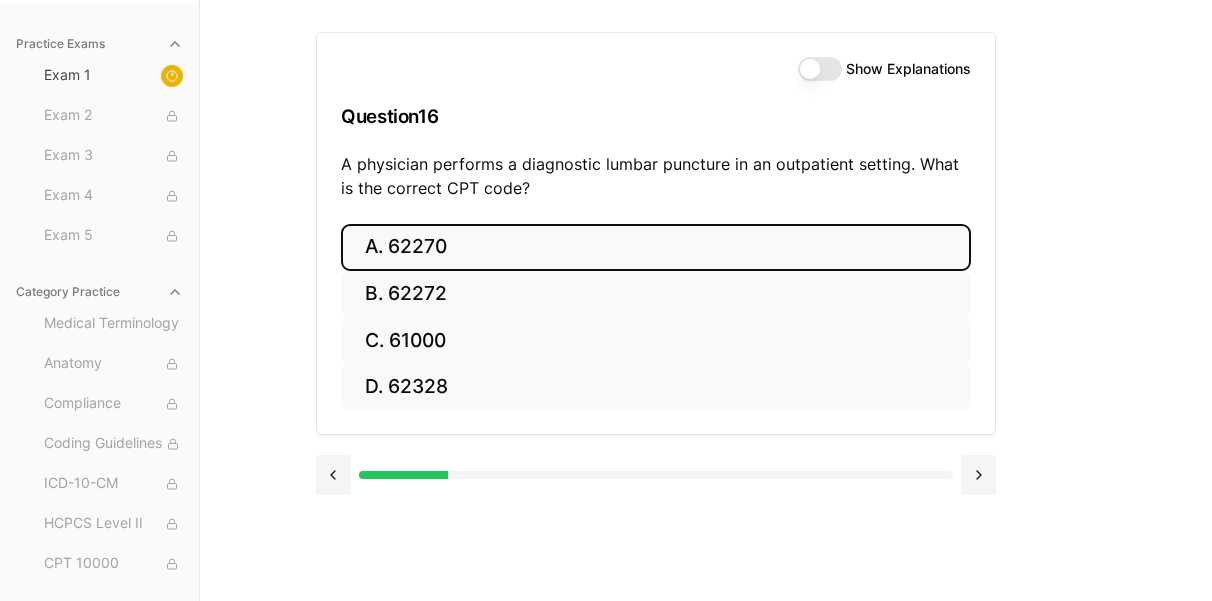 click on "A. 62270" at bounding box center [656, 247] 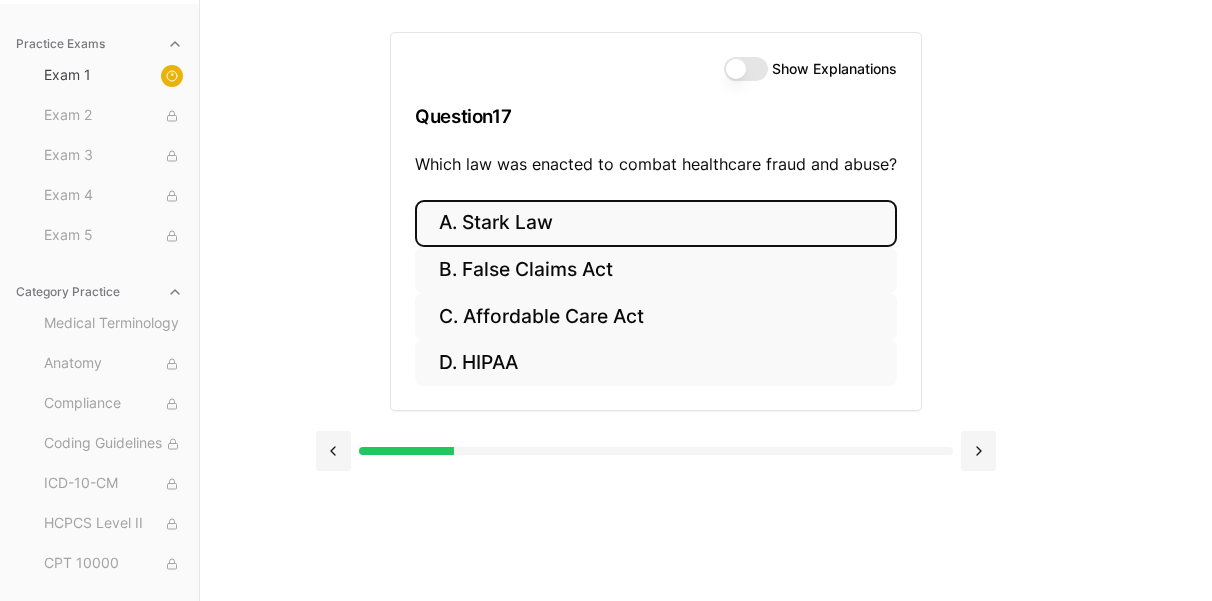 click on "A. Stark Law" at bounding box center [656, 223] 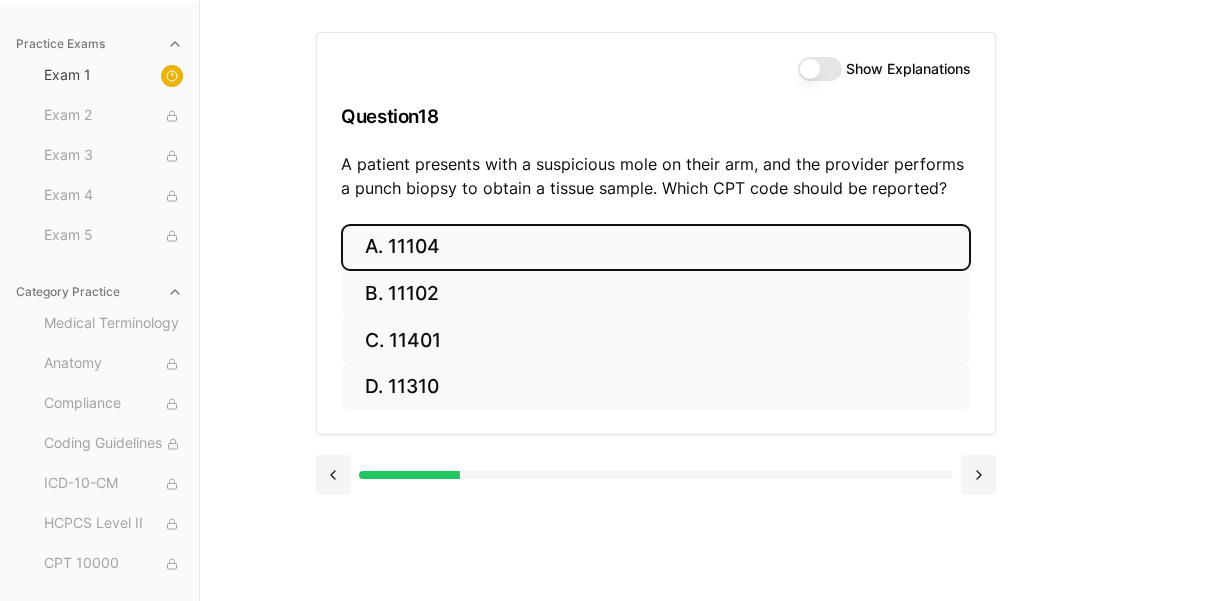 click on "A. 11104" at bounding box center [656, 247] 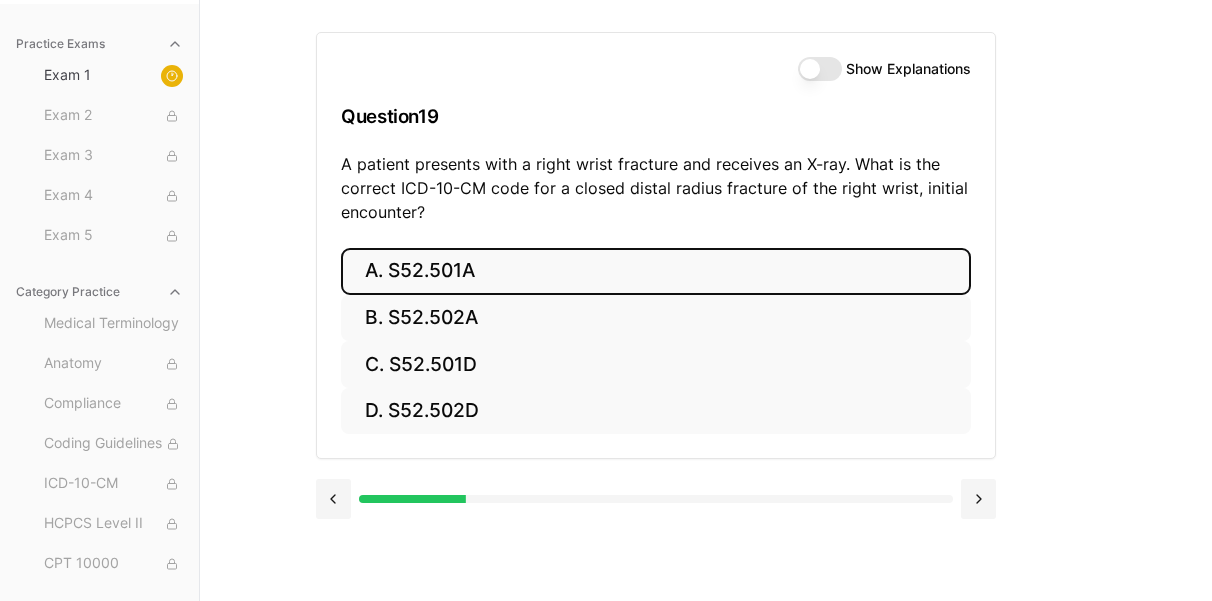 click on "A. S52.501A" at bounding box center (656, 271) 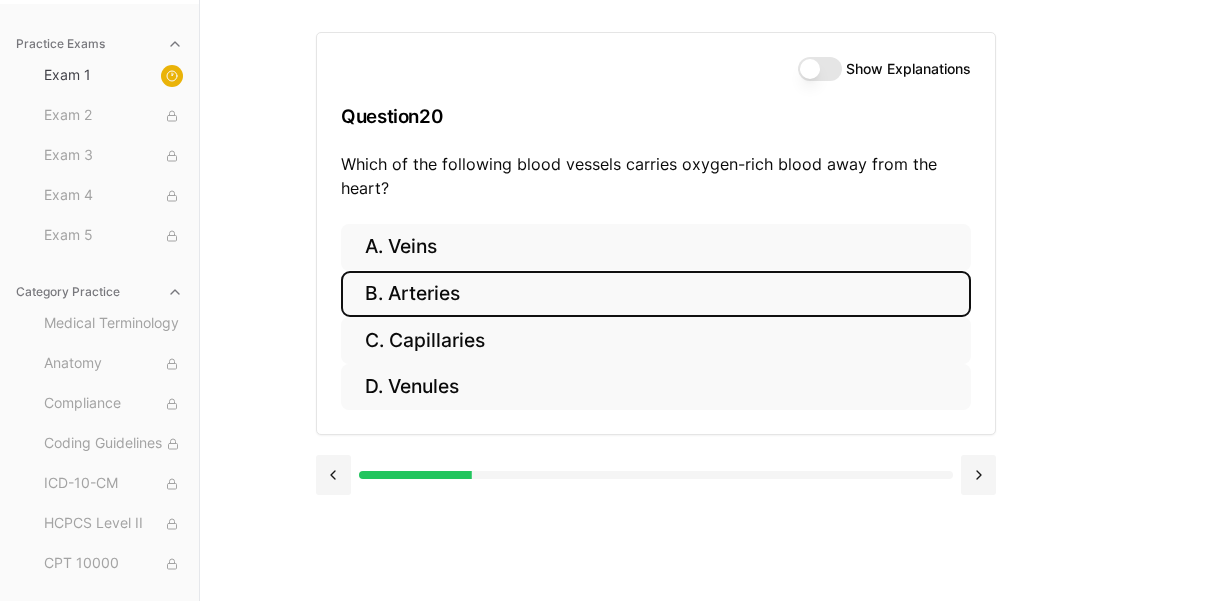 click on "B. Arteries" at bounding box center (656, 294) 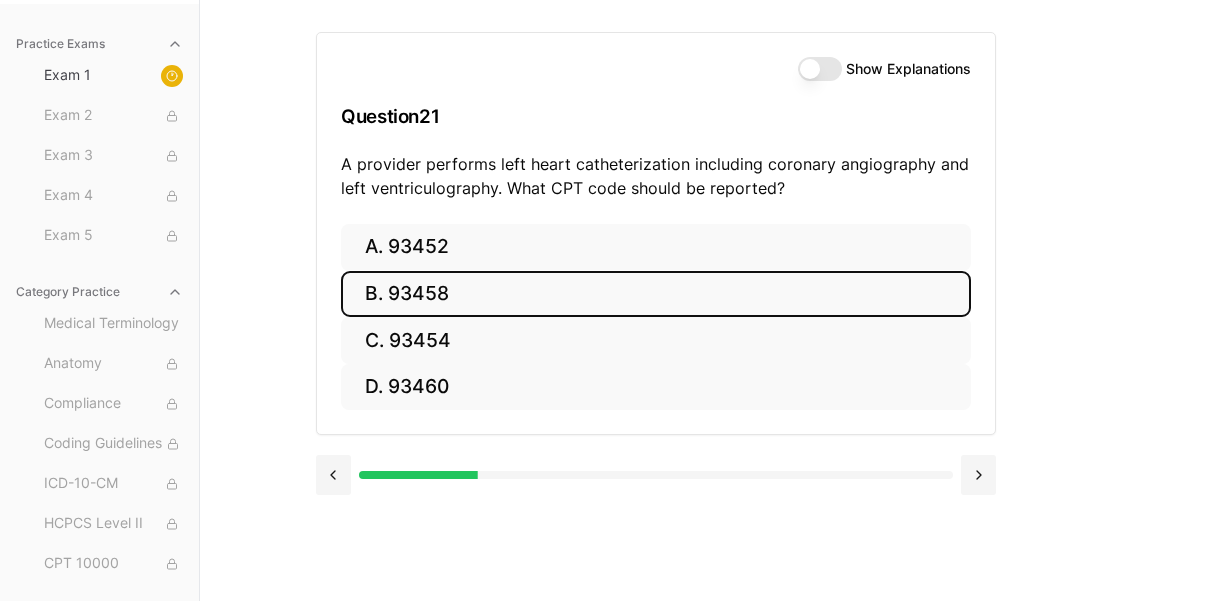 click on "B. 93458" at bounding box center (656, 294) 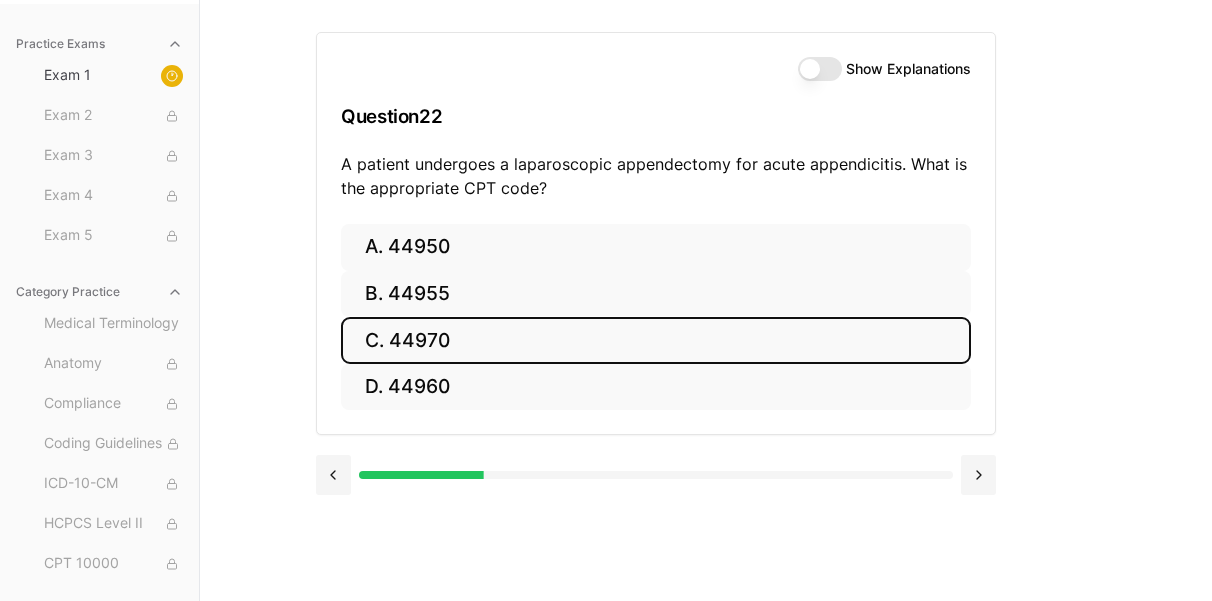 click on "C. 44970" at bounding box center (656, 340) 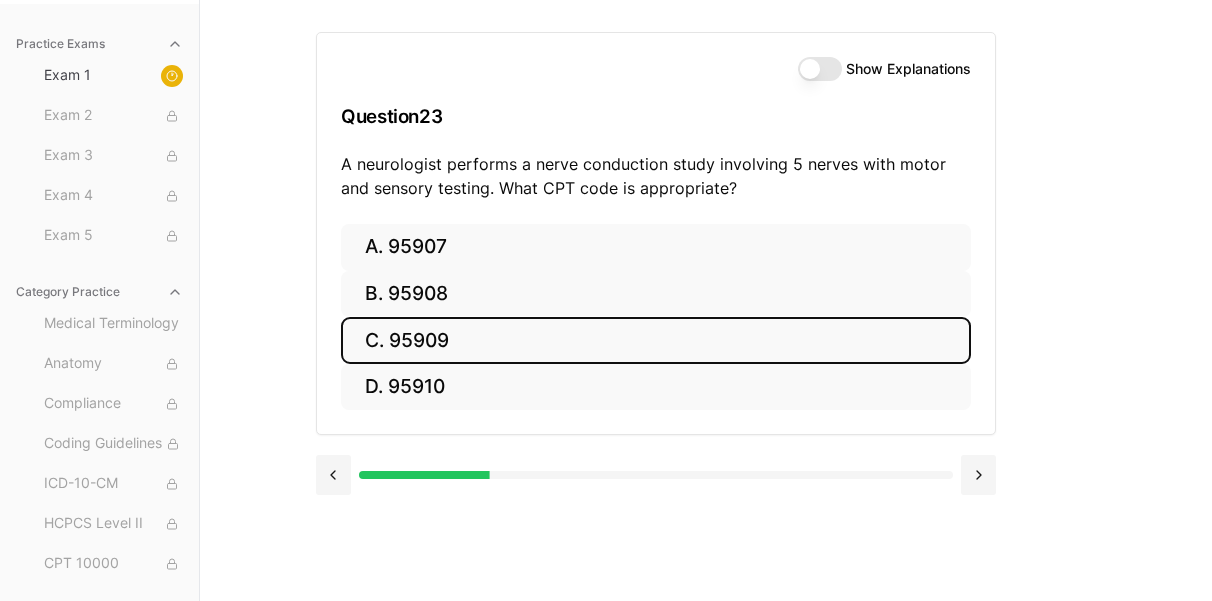 click on "C. 95909" at bounding box center (656, 340) 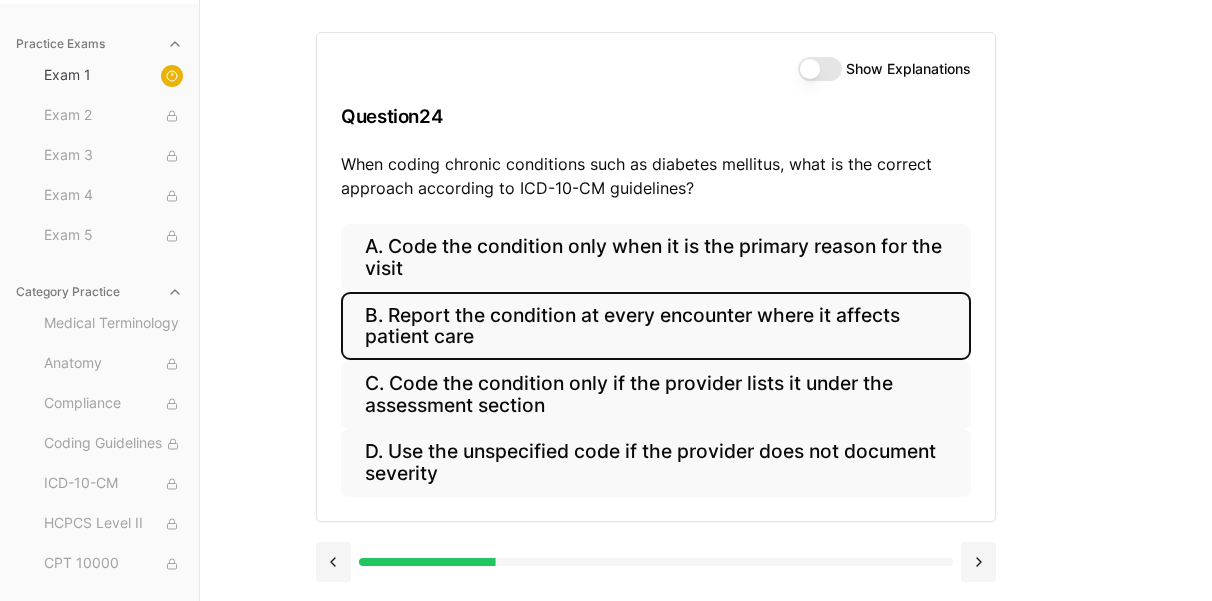 click on "B. Report the condition at every encounter where it affects patient care" at bounding box center [656, 326] 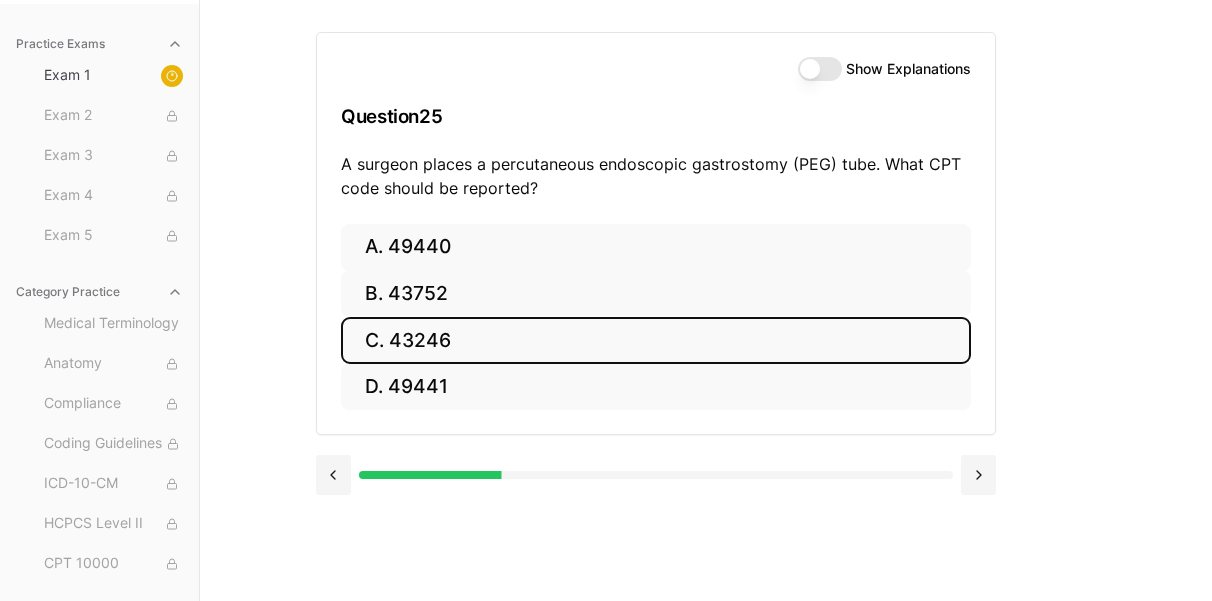 click on "C. 43246" at bounding box center (656, 340) 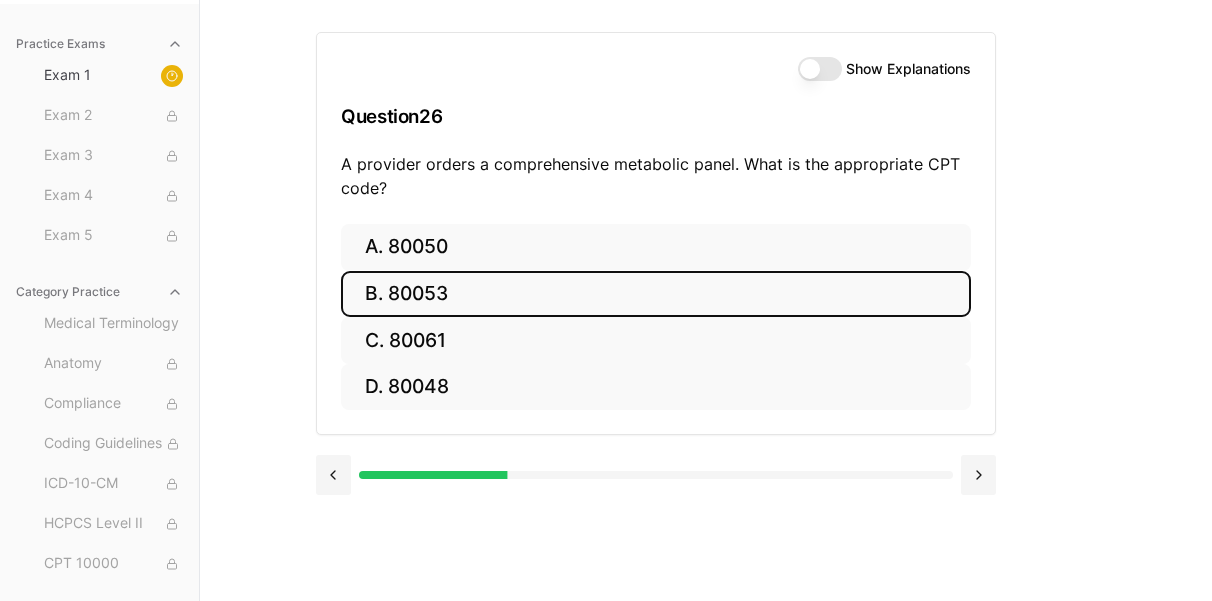 click on "B. 80053" at bounding box center [656, 294] 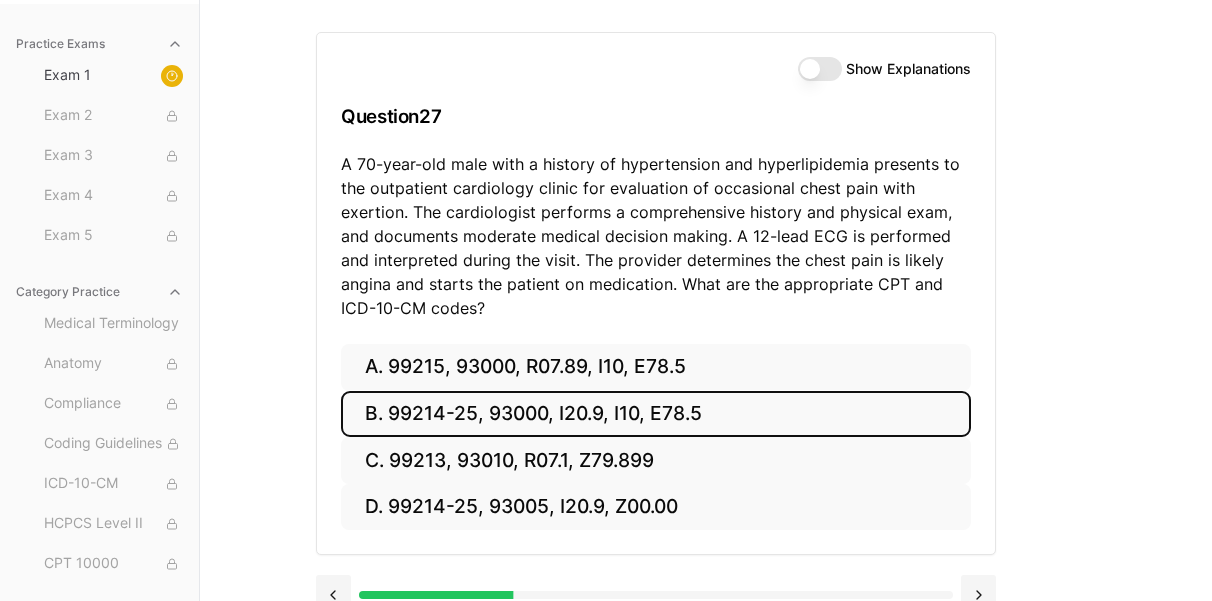 click on "B. 99214-25, 93000, I20.9, I10, E78.5" at bounding box center [656, 414] 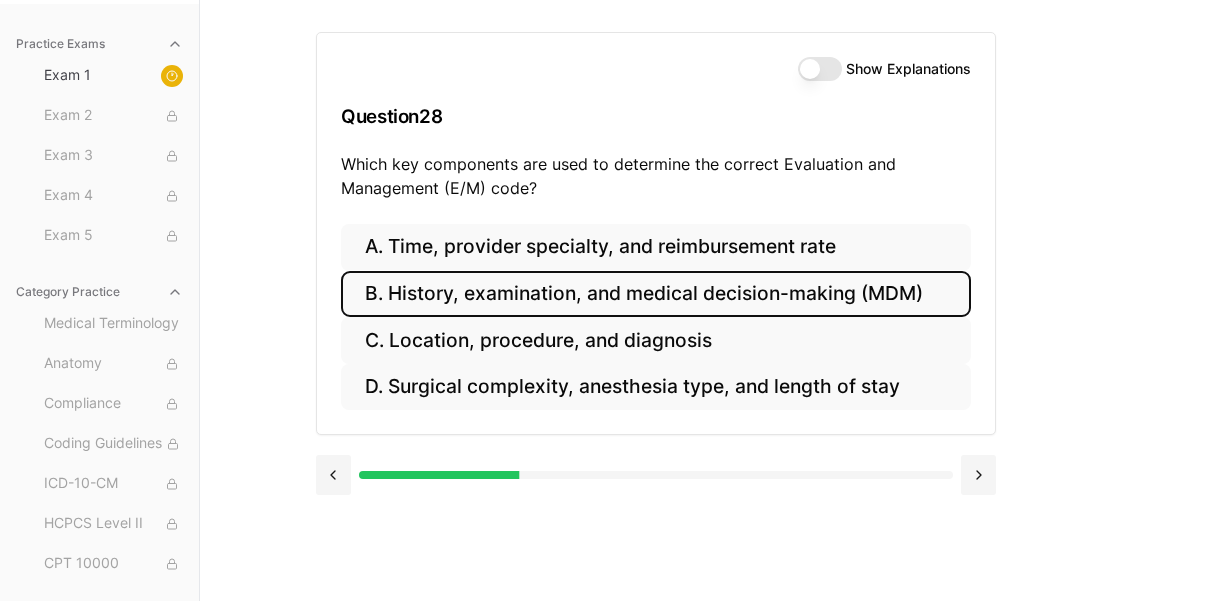 click on "B. History, examination, and medical decision-making (MDM)" at bounding box center [656, 294] 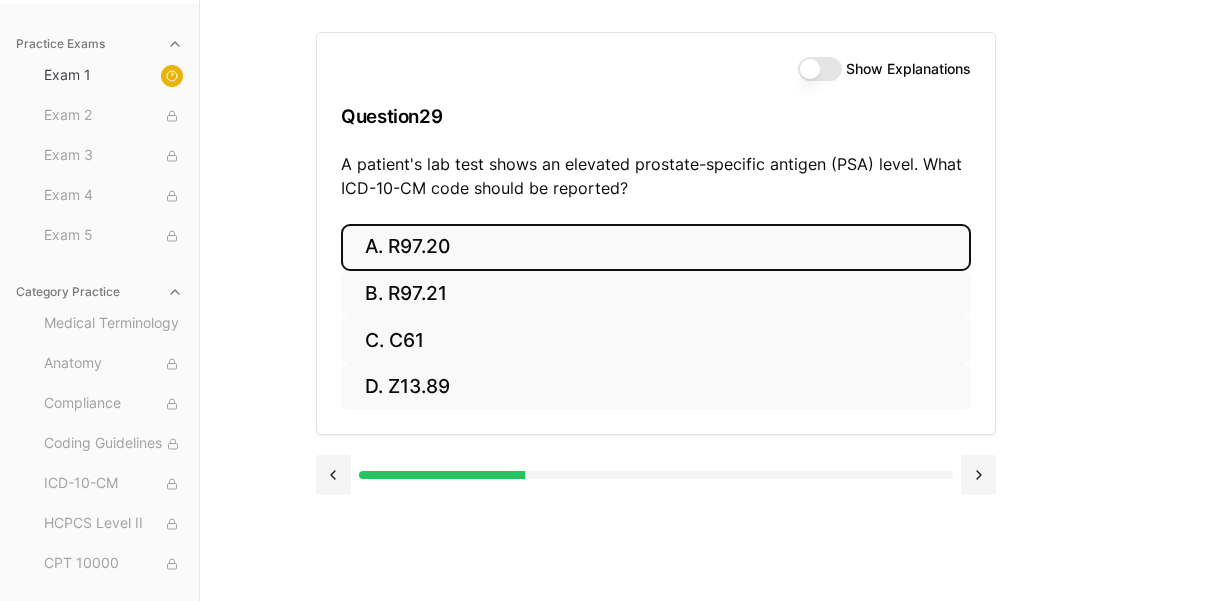 click on "A. R97.20" at bounding box center [656, 247] 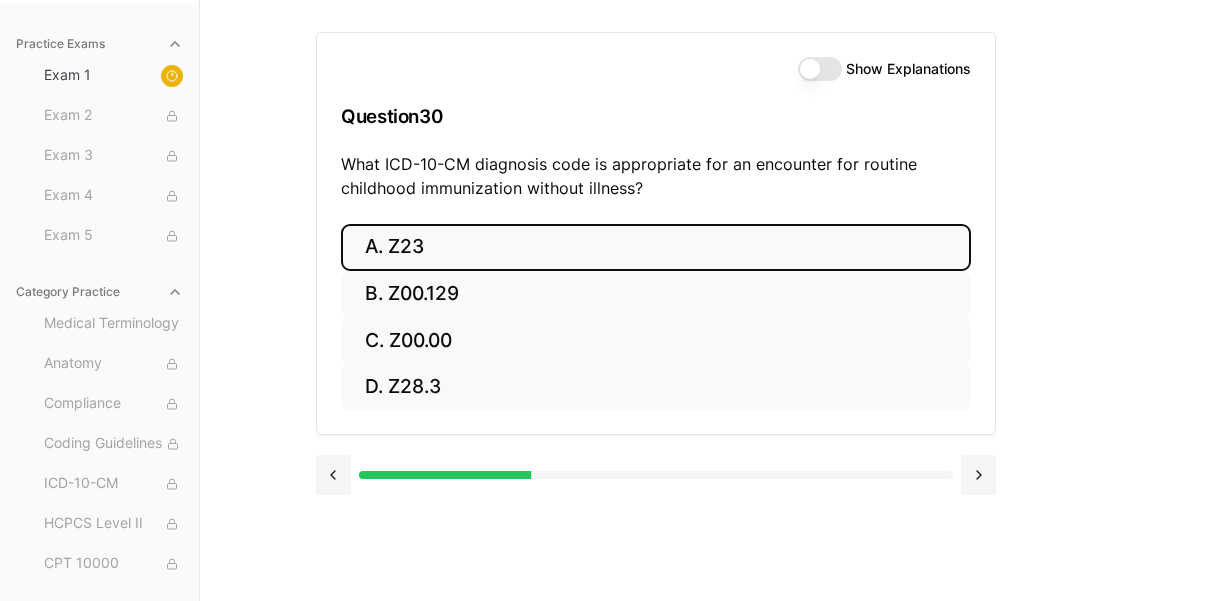click on "A. Z23" at bounding box center [656, 247] 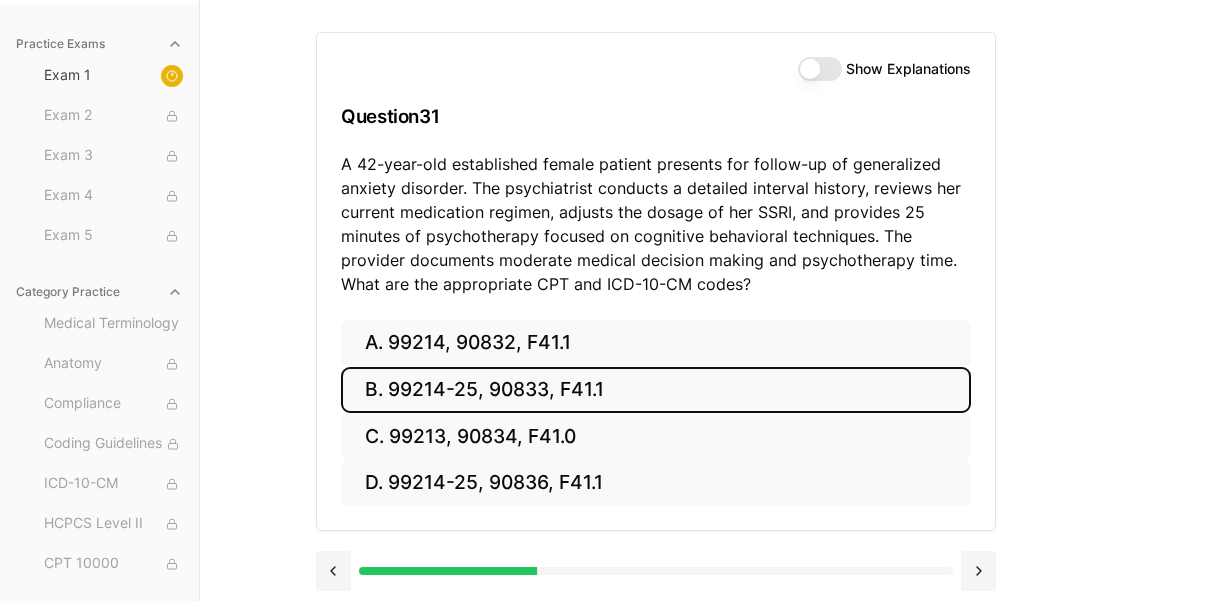 click on "B. 99214-25, 90833, F41.1" at bounding box center [656, 390] 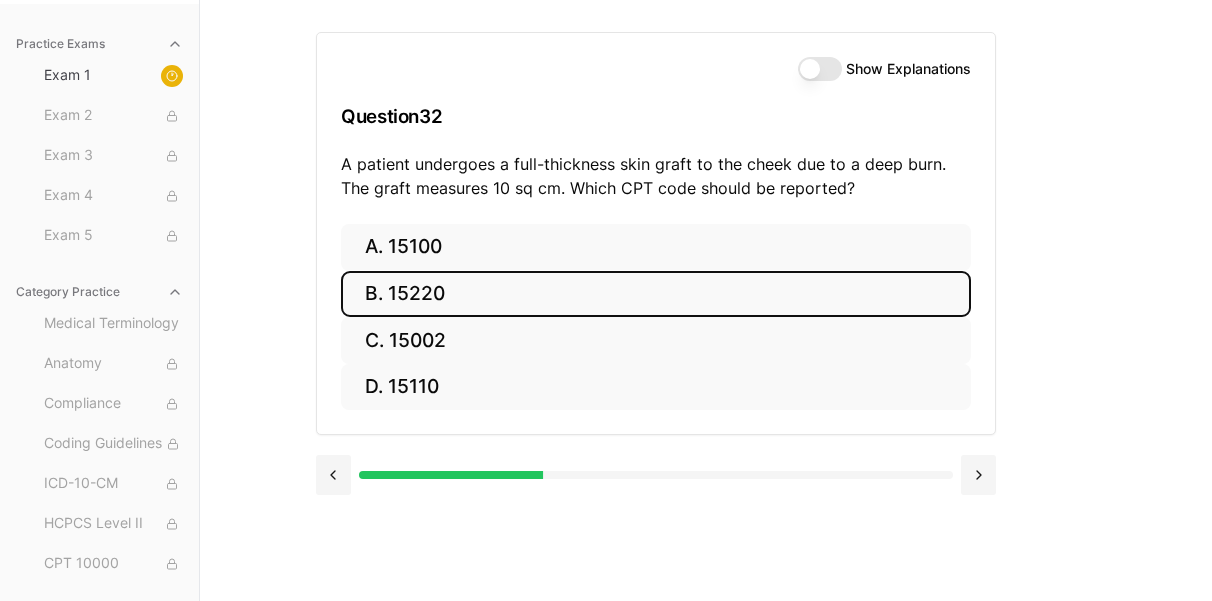 click on "B. 15220" at bounding box center [656, 294] 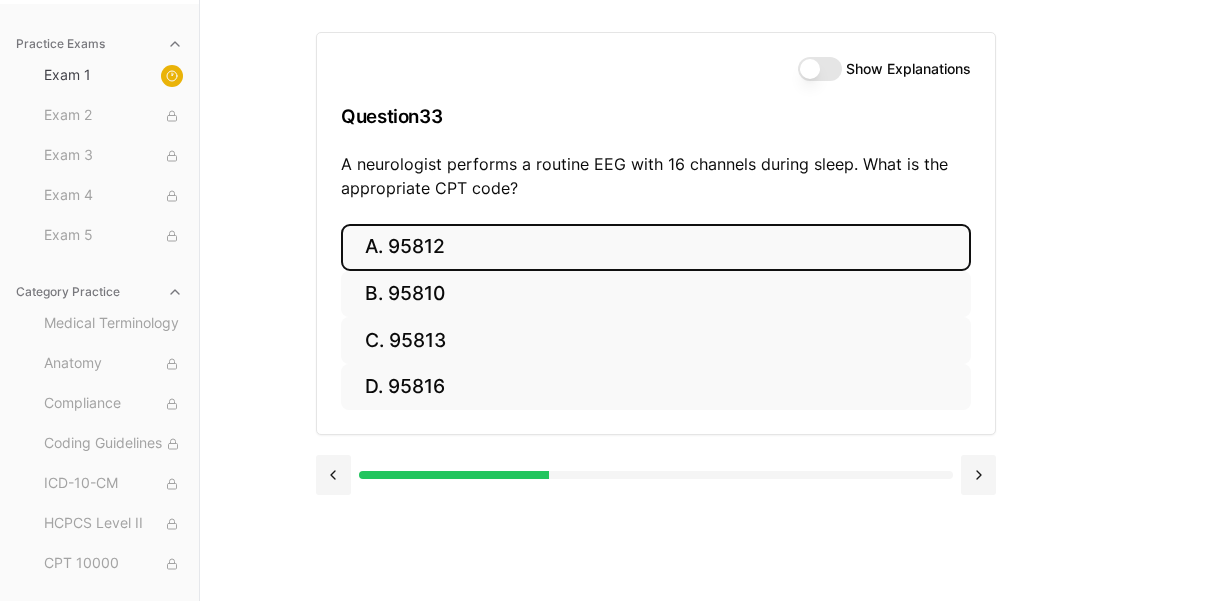 click on "A. 95812" at bounding box center [656, 247] 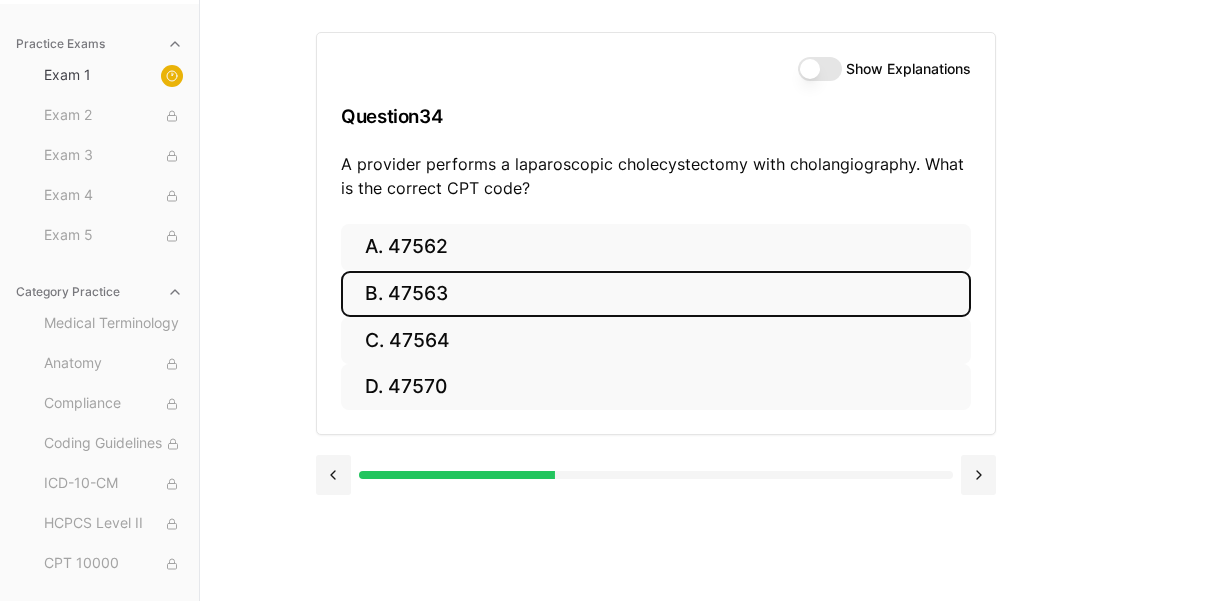 click on "B. 47563" at bounding box center (656, 294) 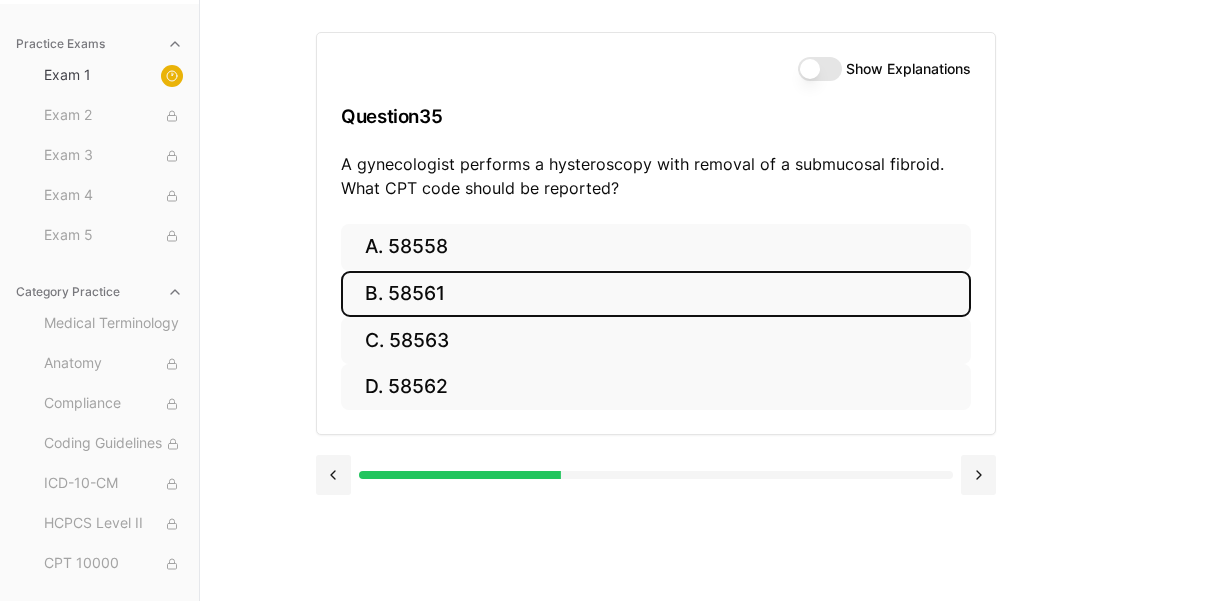 click on "B. 58561" at bounding box center (656, 294) 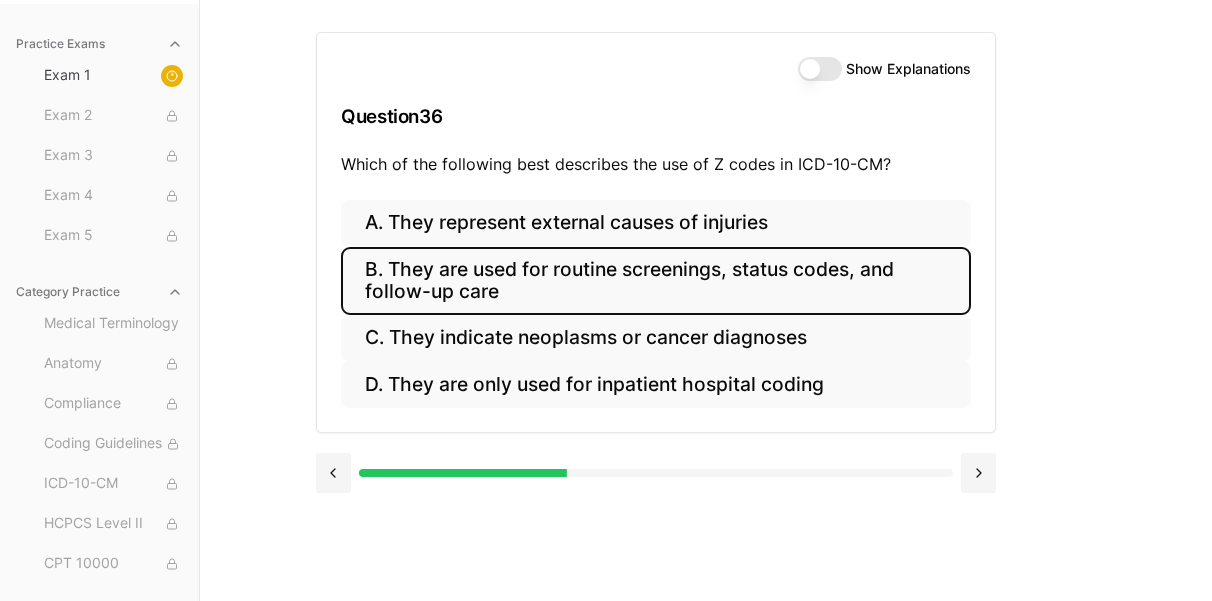 click on "B. They are used for routine screenings, status codes, and follow-up care" at bounding box center (656, 281) 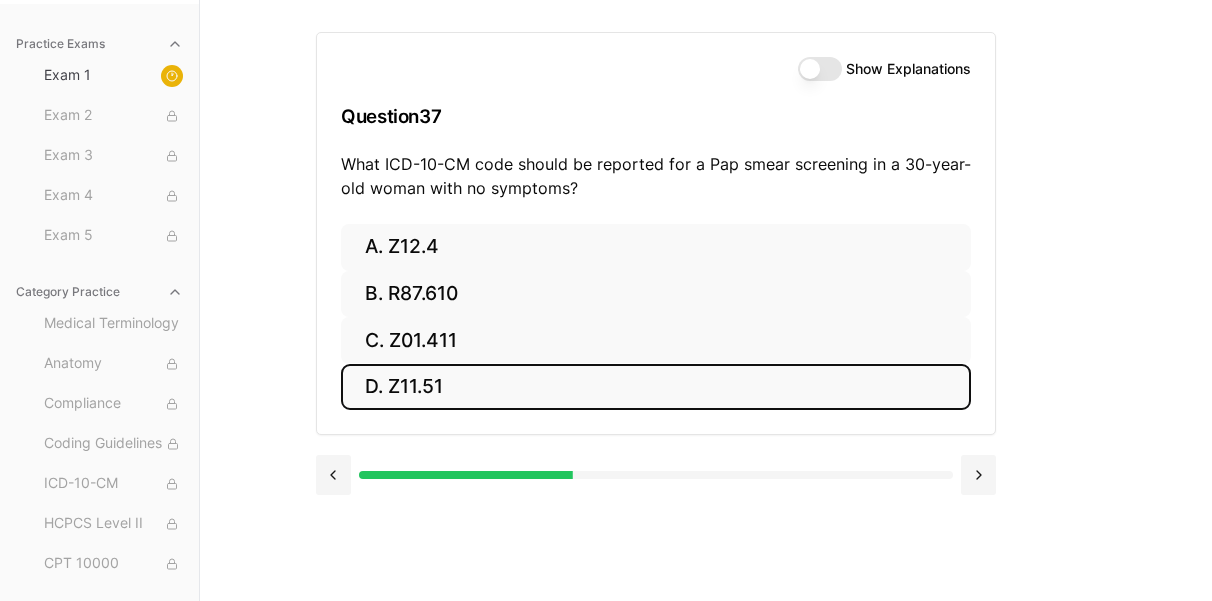 click on "D. Z11.51" at bounding box center [656, 387] 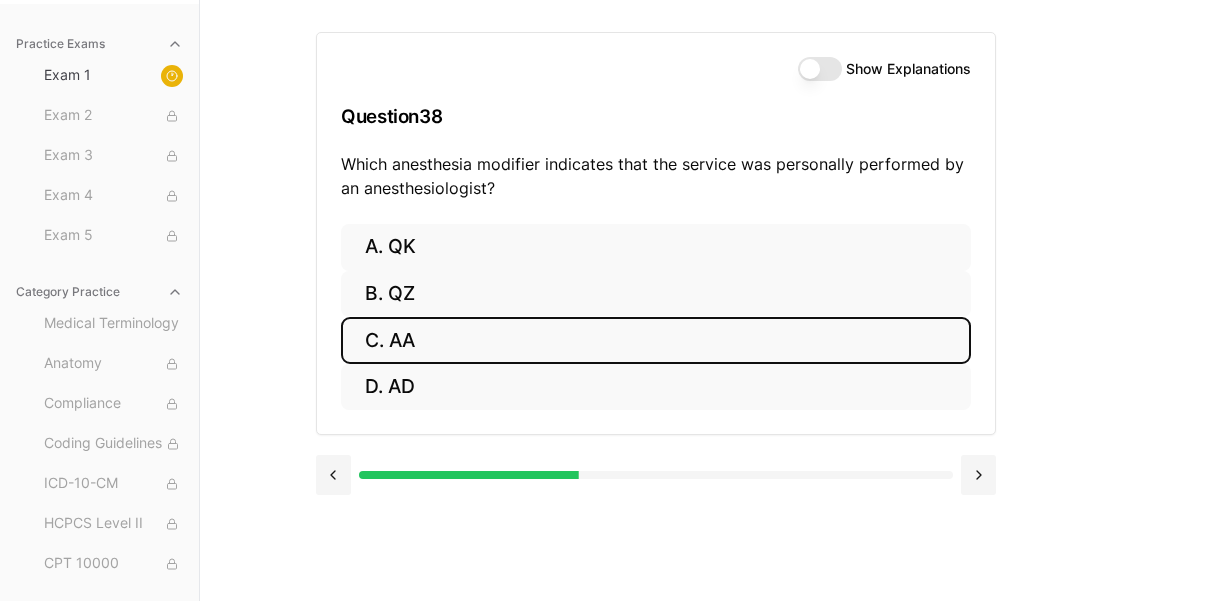 click on "C. AA" at bounding box center [656, 340] 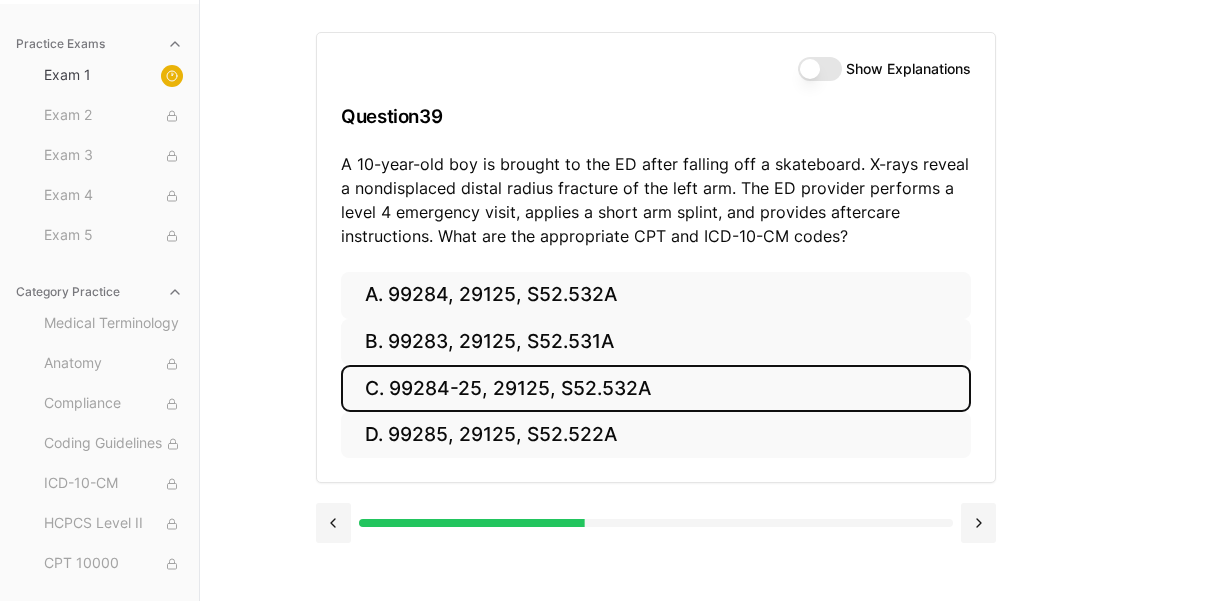 click on "C. 99284-25, 29125, S52.532A" at bounding box center [656, 388] 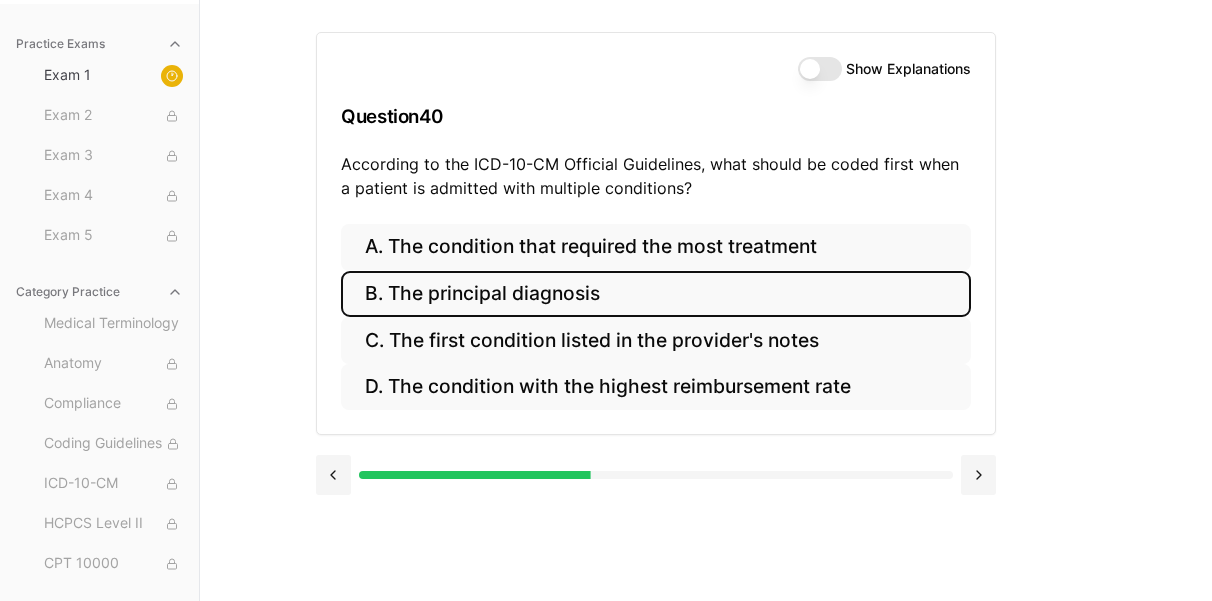 click on "B. The principal diagnosis" at bounding box center (656, 294) 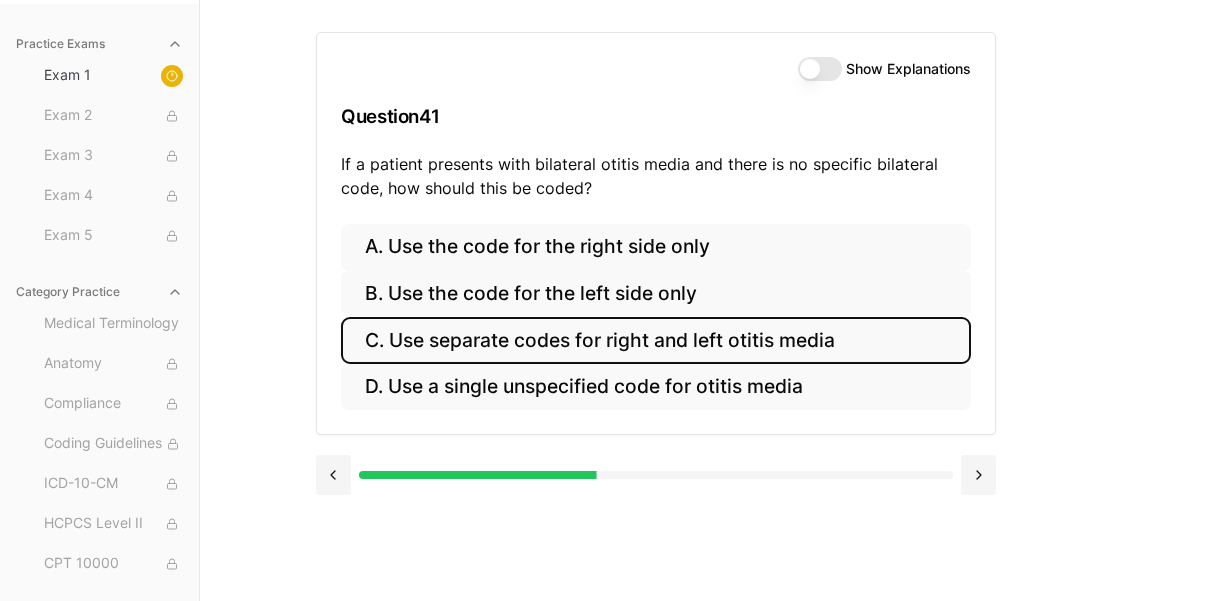 click on "C. Use separate codes for right and left otitis media" at bounding box center (656, 340) 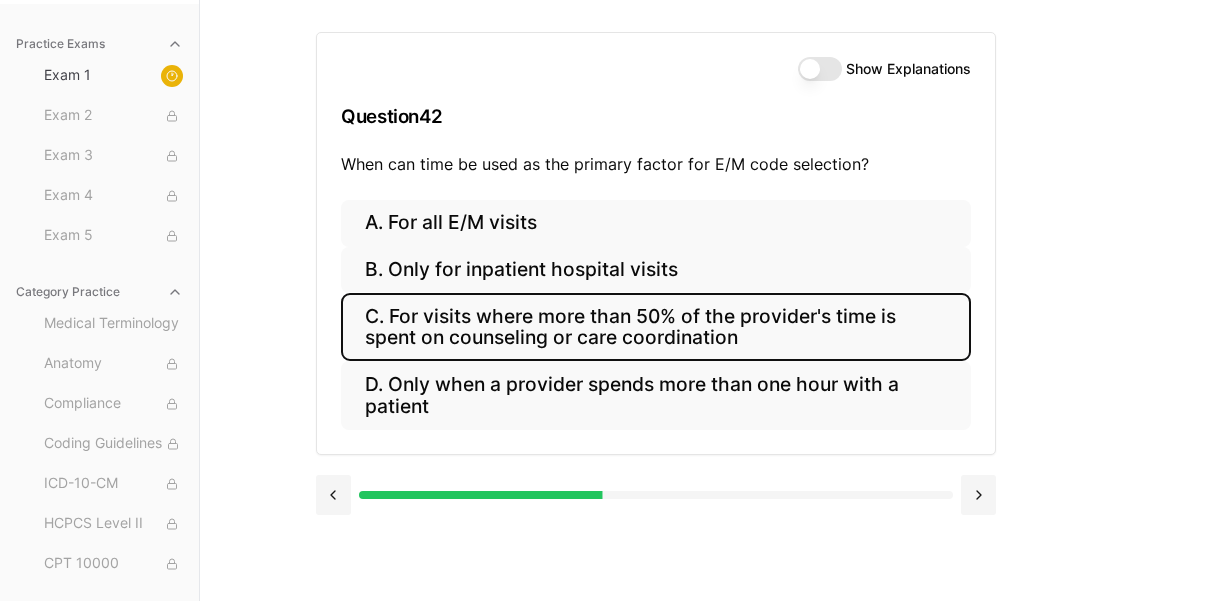 click on "C. For visits where more than 50% of the provider's time is spent on counseling or care coordination" at bounding box center [656, 327] 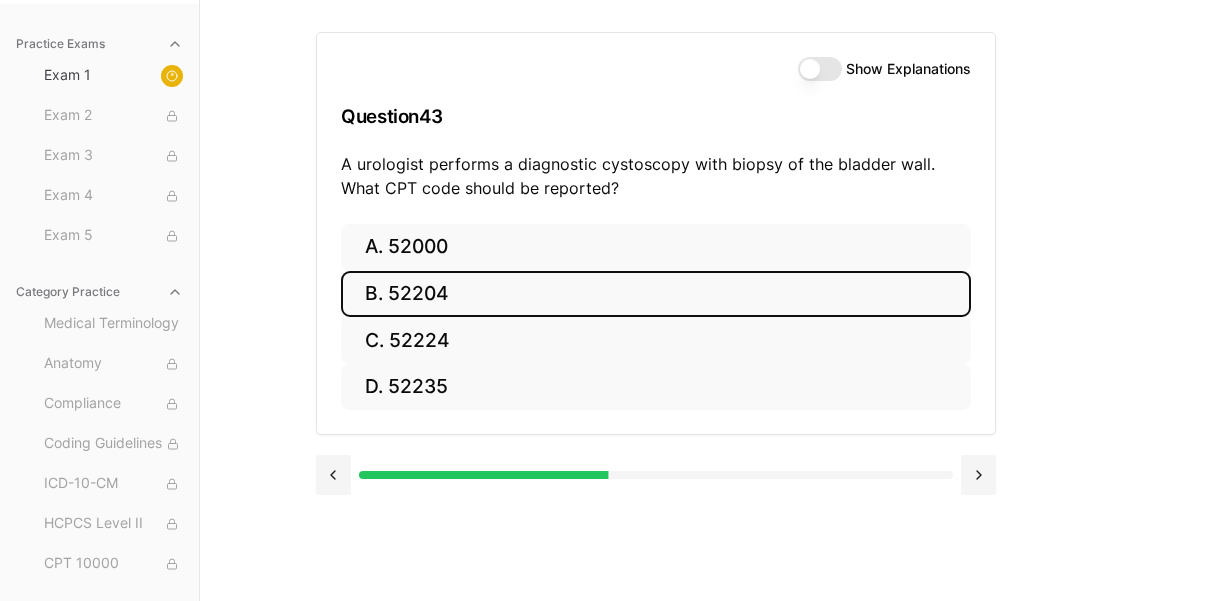 click on "B. 52204" at bounding box center [656, 294] 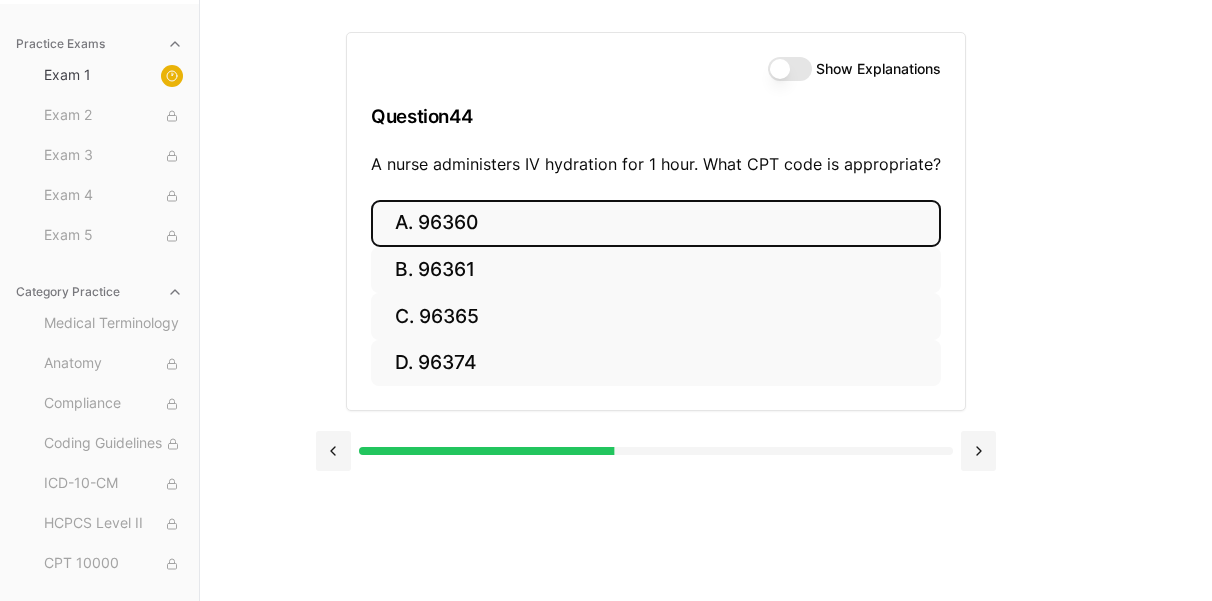 click on "A. 96360" at bounding box center [656, 223] 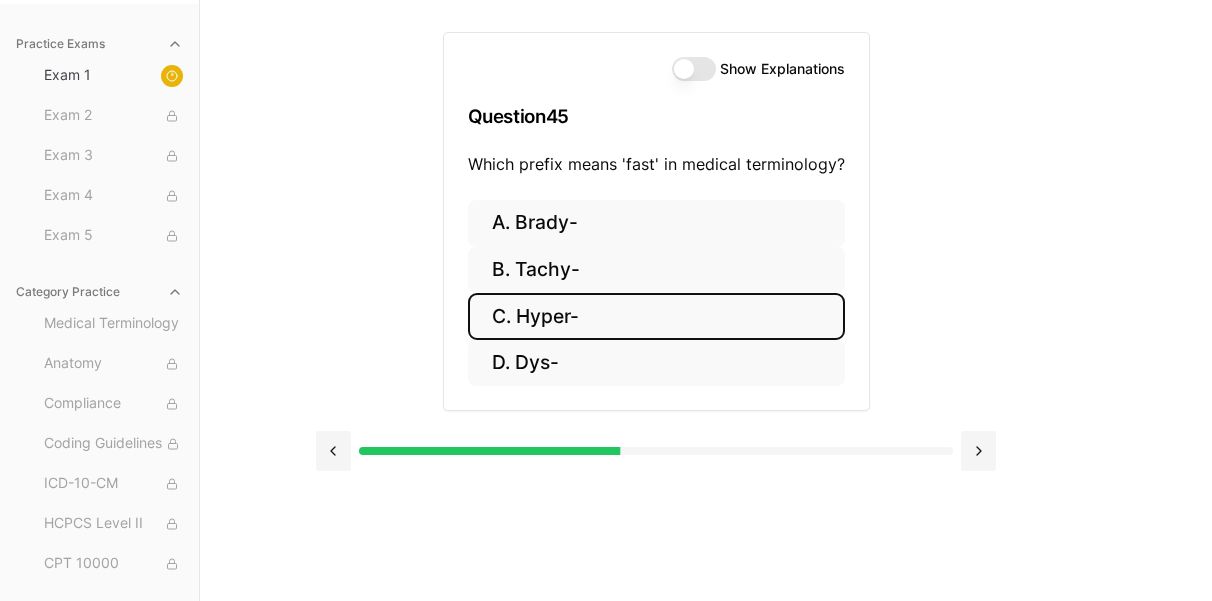 click on "C. Hyper-" at bounding box center (656, 316) 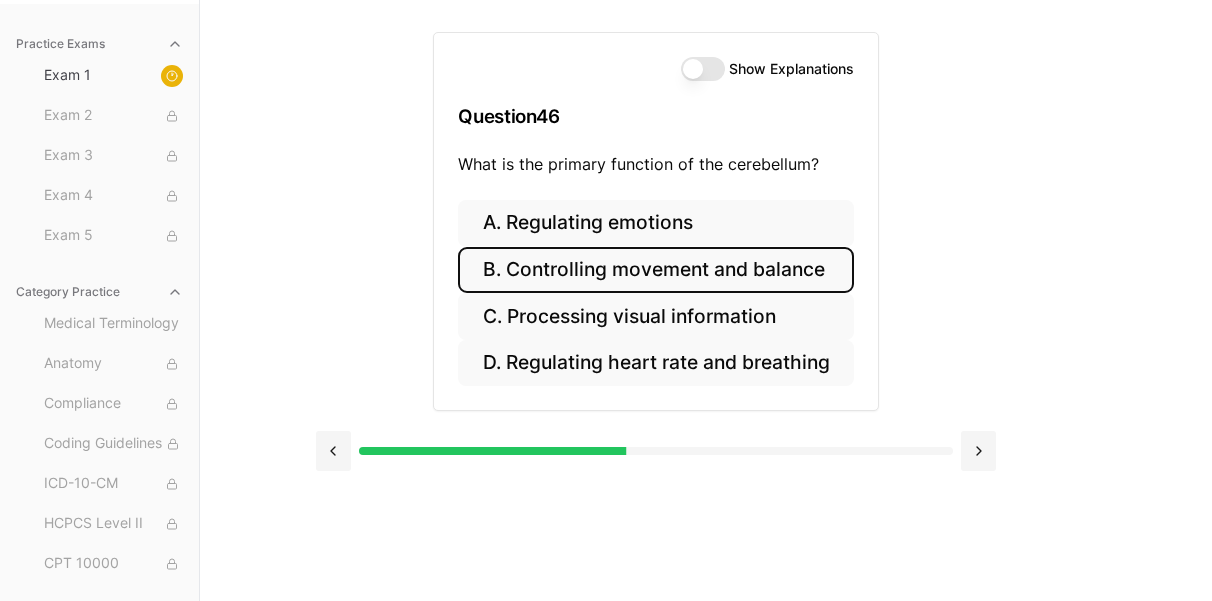 click on "B. Controlling movement and balance" at bounding box center (655, 270) 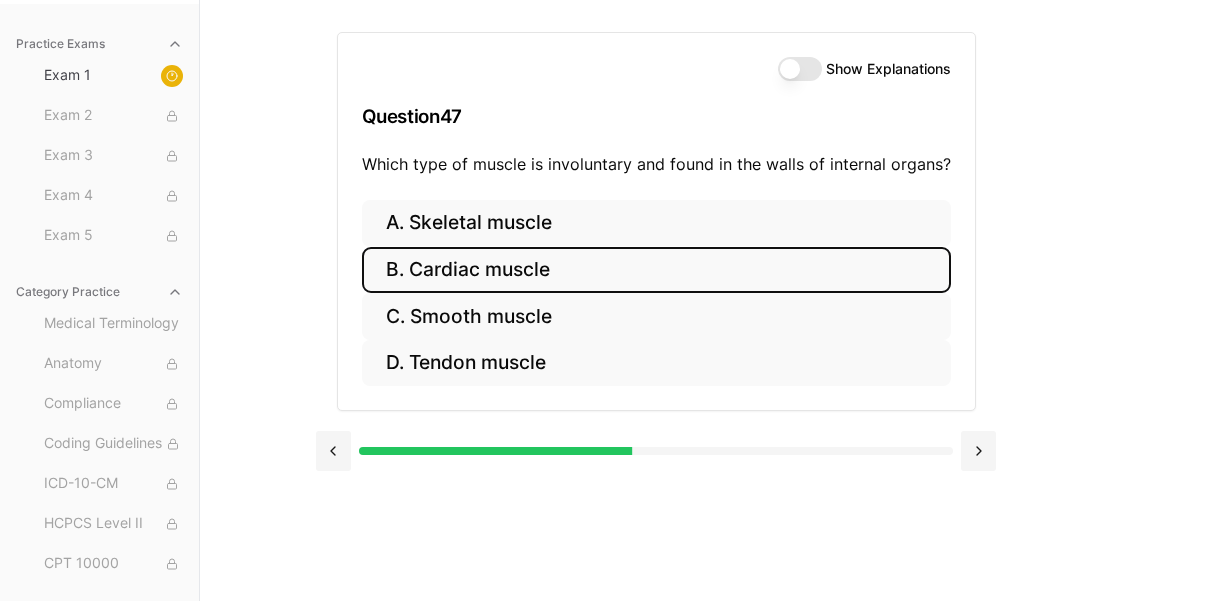 click on "B. Cardiac muscle" at bounding box center (656, 270) 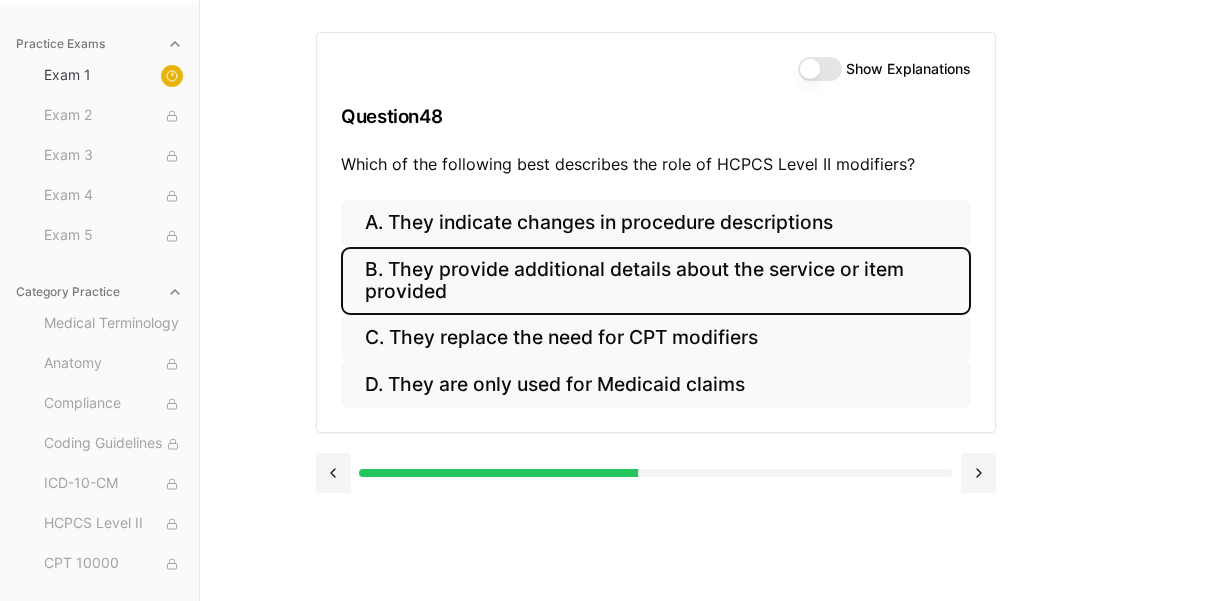click on "B. They provide additional details about the service or item provided" at bounding box center (656, 281) 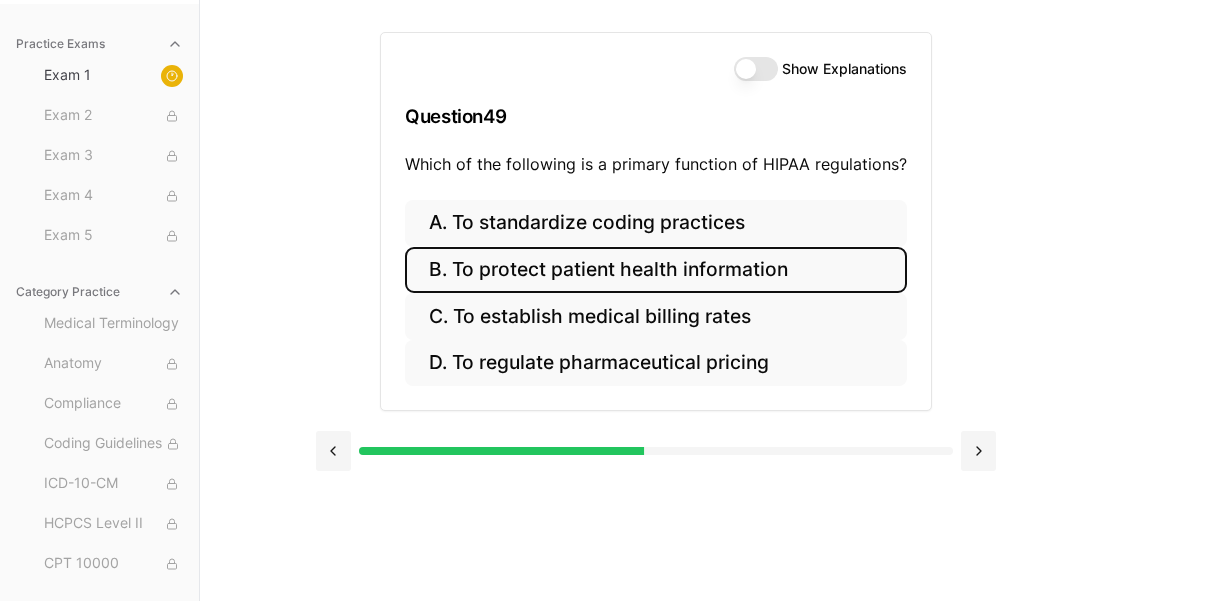 click on "B. To protect patient health information" at bounding box center (656, 270) 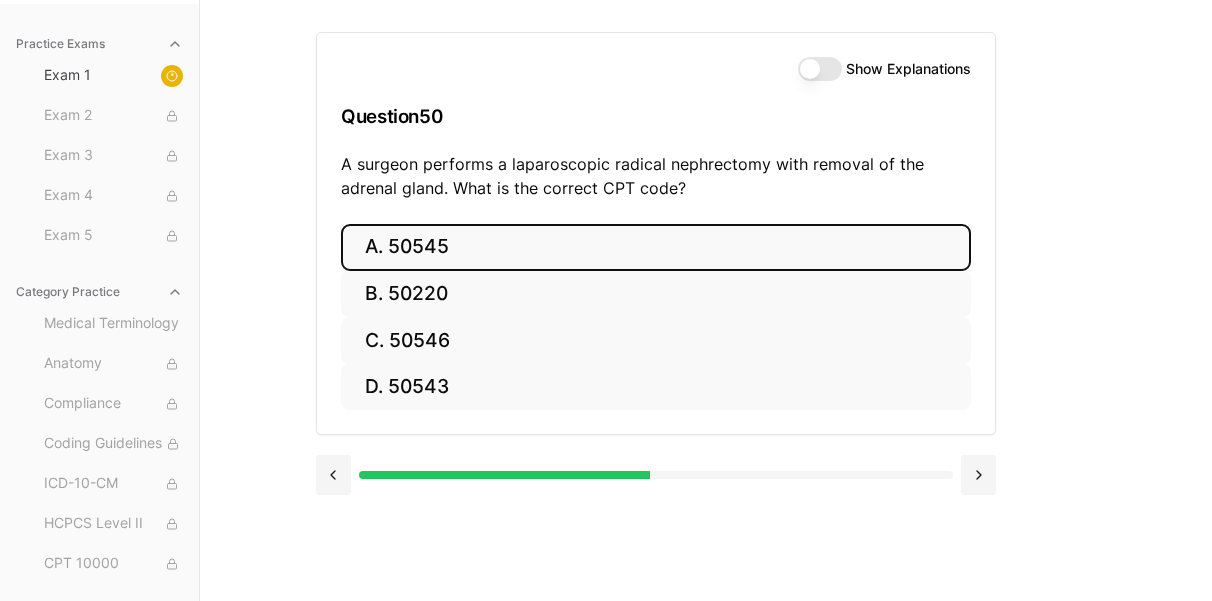 click on "A. 50545" at bounding box center (656, 247) 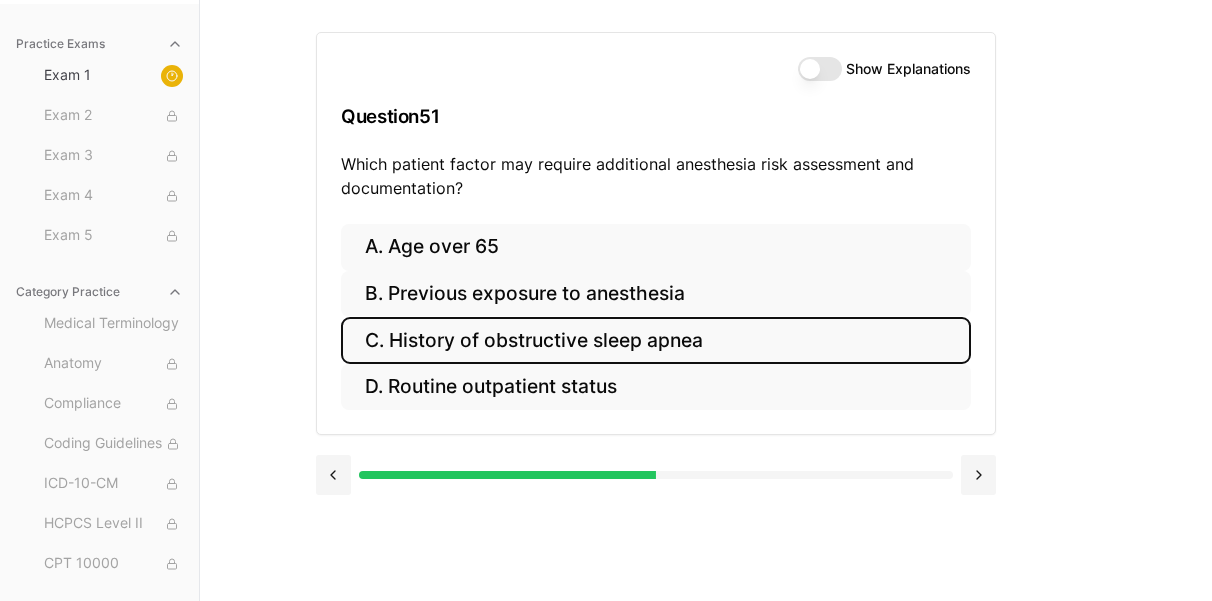 click on "C. History of obstructive sleep apnea" at bounding box center (656, 340) 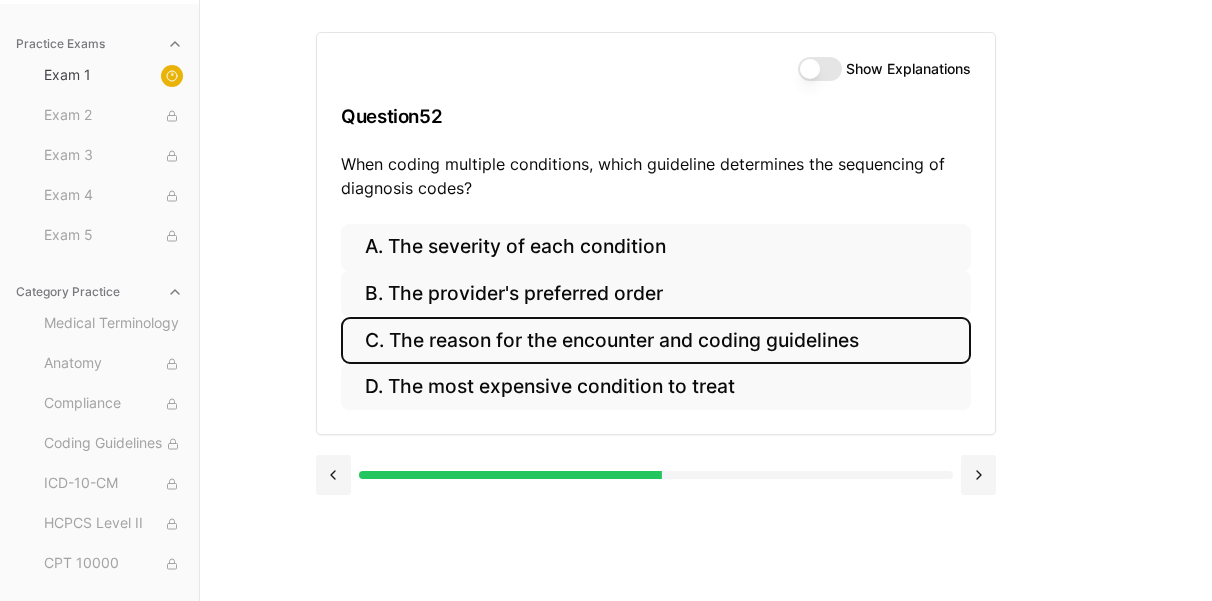 click on "C. The reason for the encounter and coding guidelines" at bounding box center (656, 340) 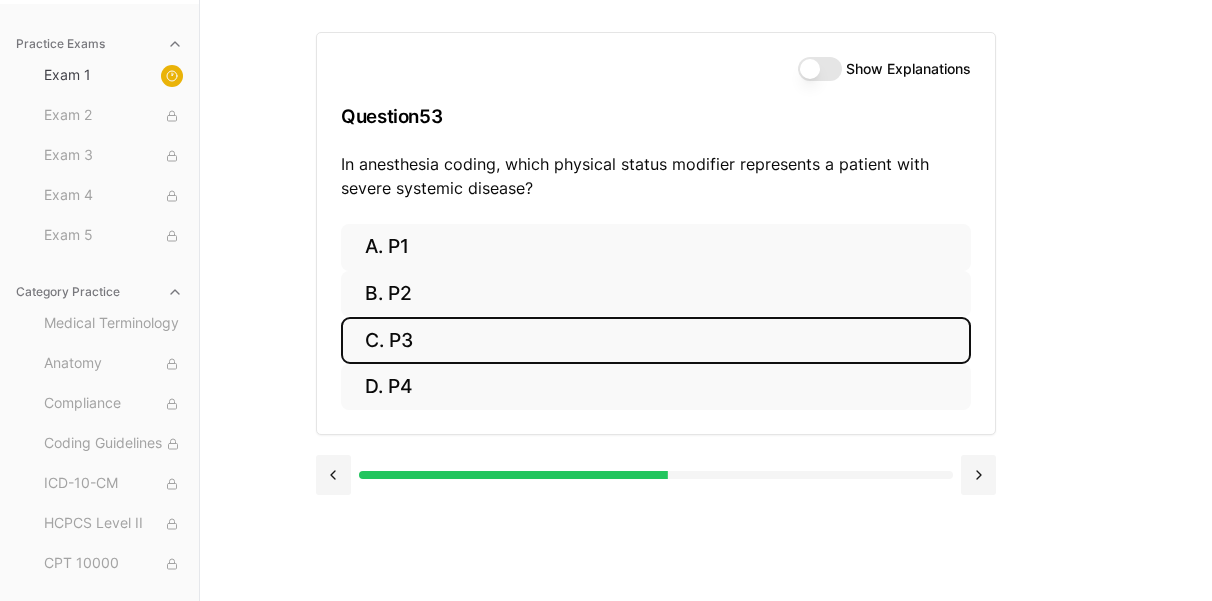 click on "C. P3" at bounding box center (656, 340) 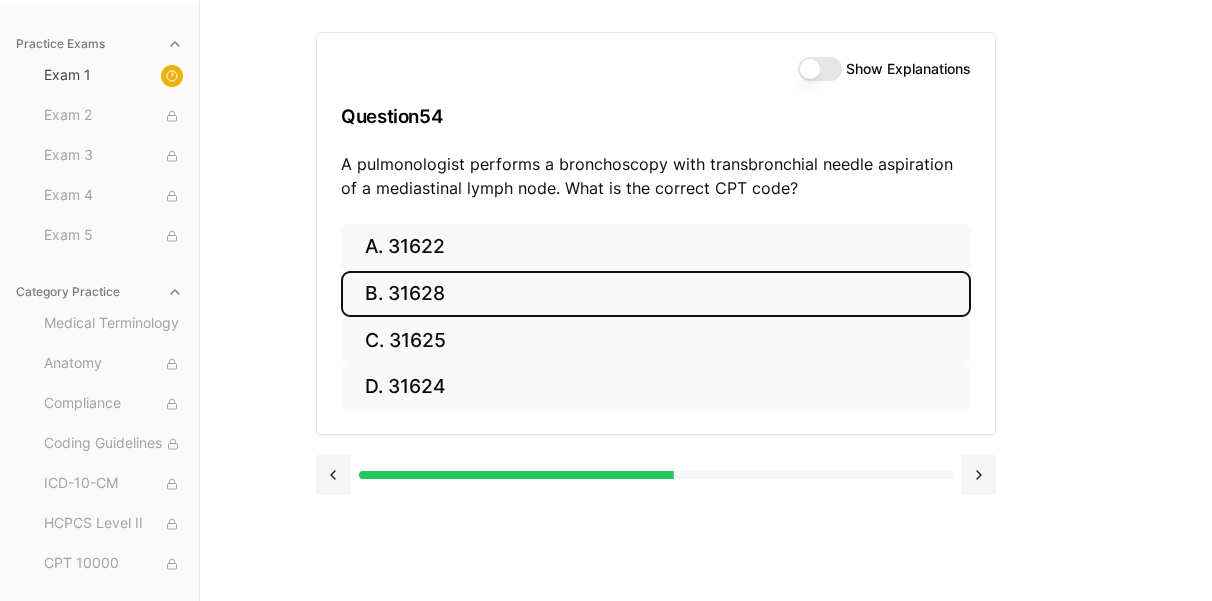 click on "B. 31628" at bounding box center (656, 294) 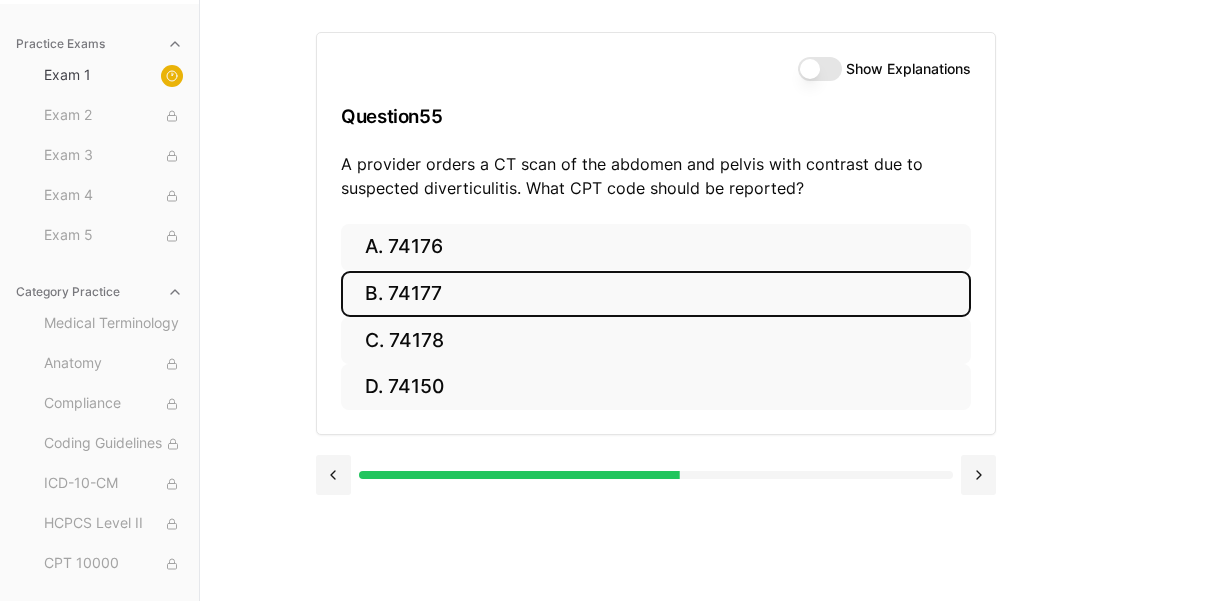 click on "B. 74177" at bounding box center (656, 294) 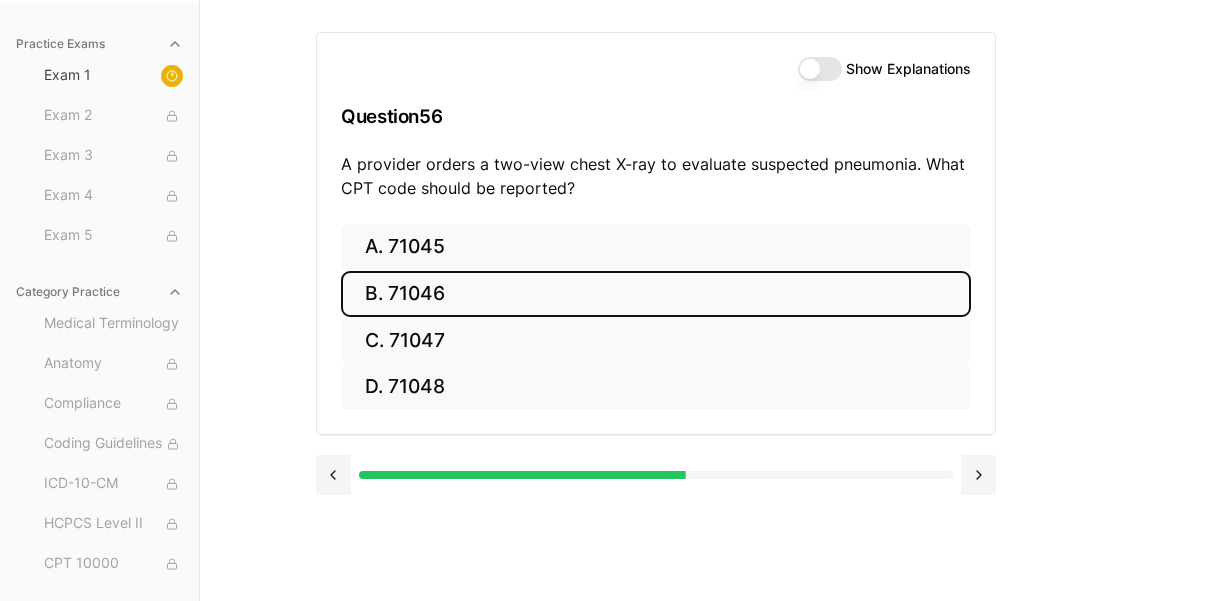 click on "B. 71046" at bounding box center (656, 294) 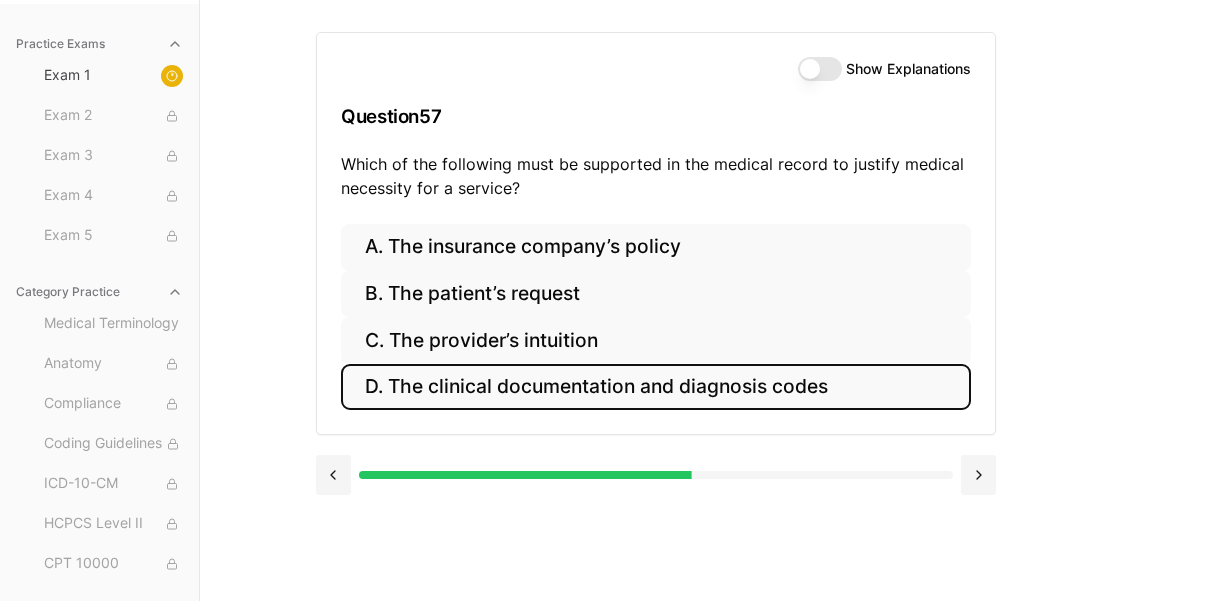 click on "D. The clinical documentation and diagnosis codes" at bounding box center [656, 387] 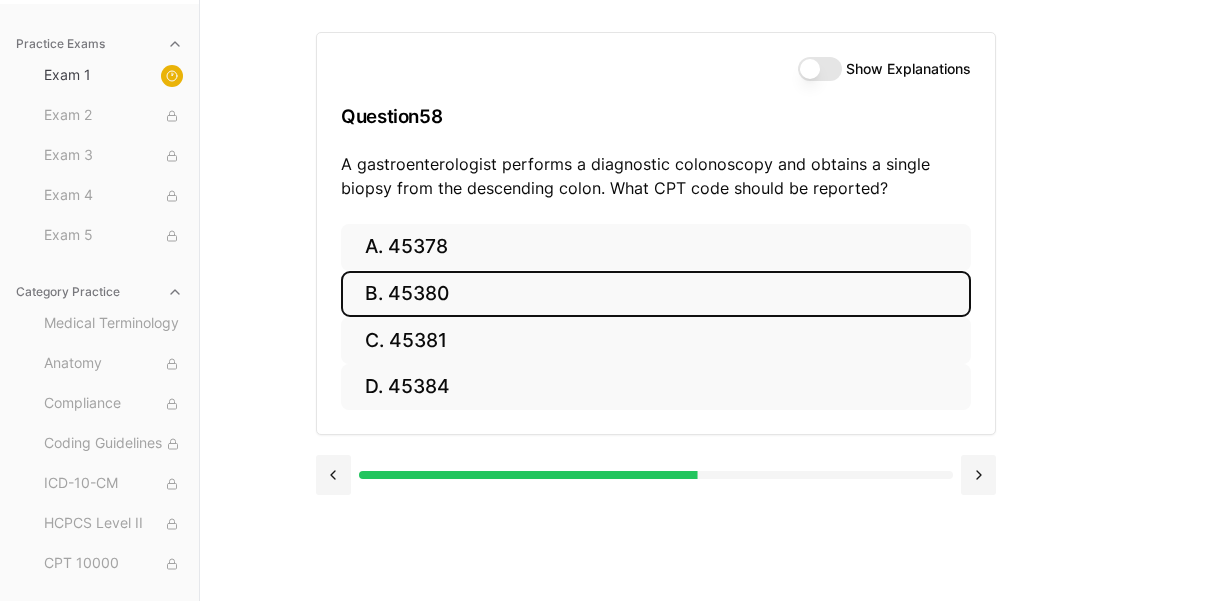 click on "B. 45380" at bounding box center (656, 294) 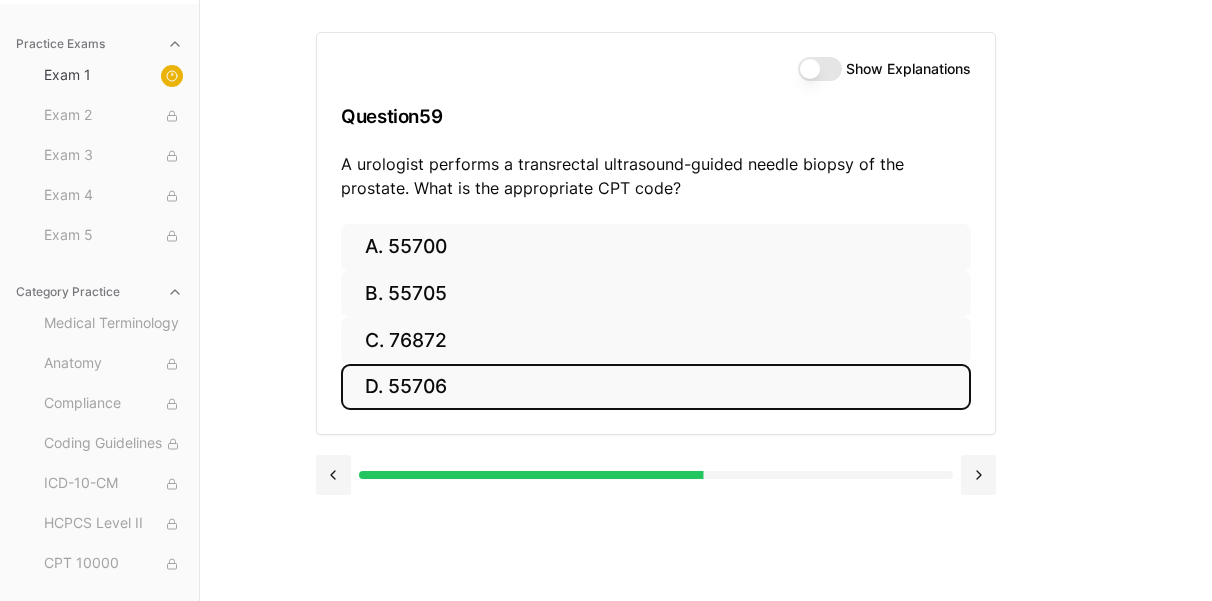 click on "D. 55706" at bounding box center [656, 387] 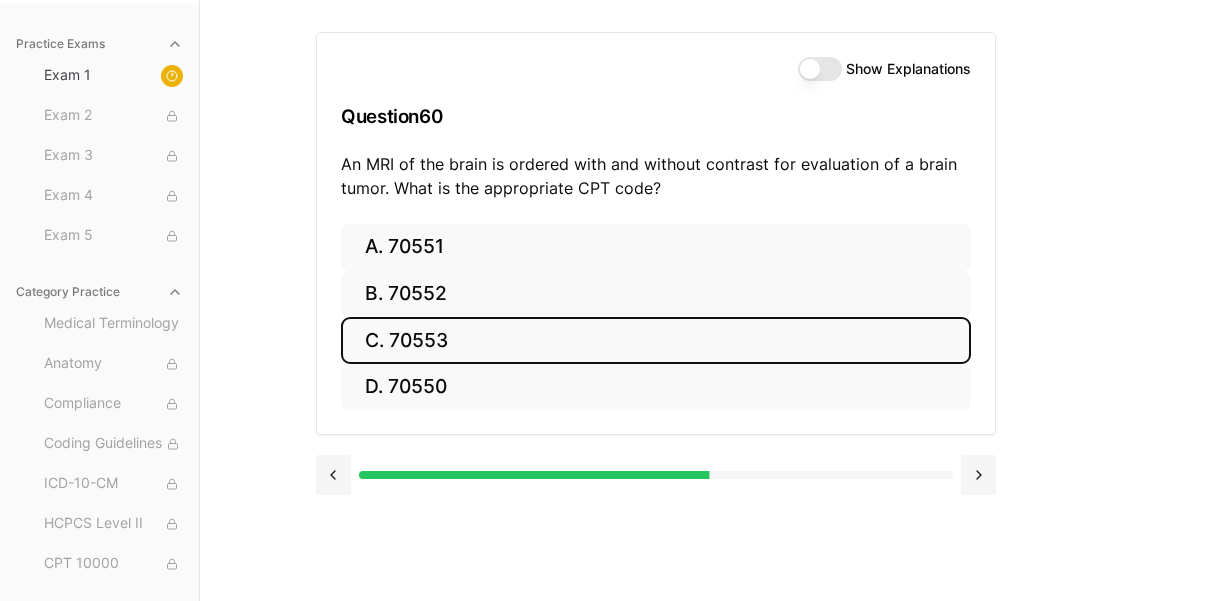 click on "C. 70553" at bounding box center (656, 340) 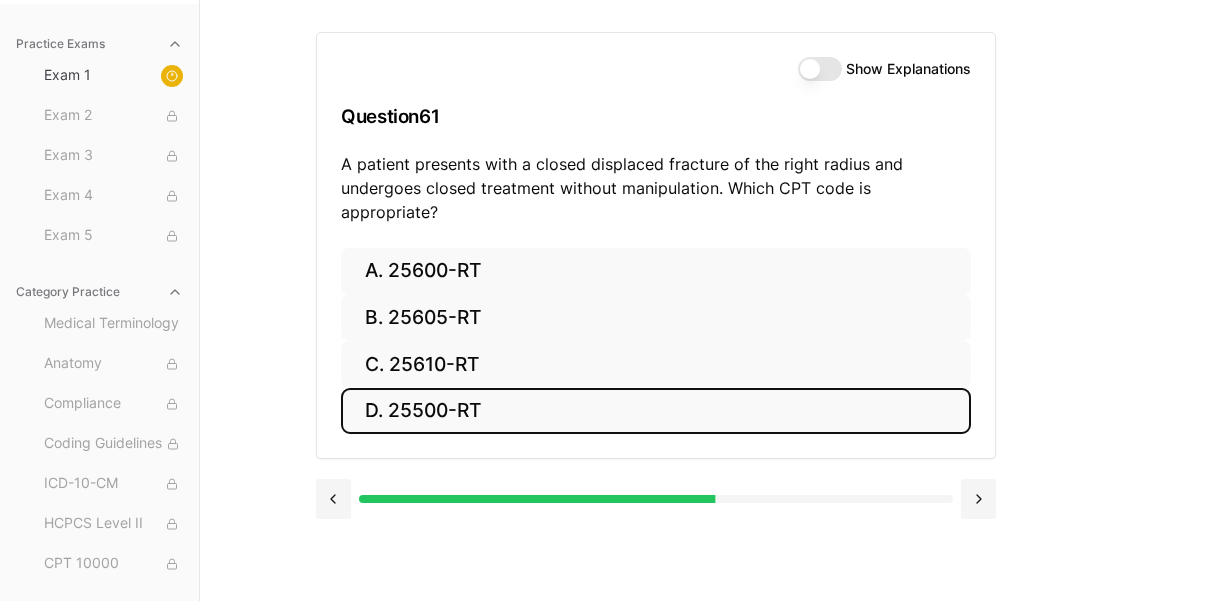 click on "D. 25500-RT" at bounding box center [656, 411] 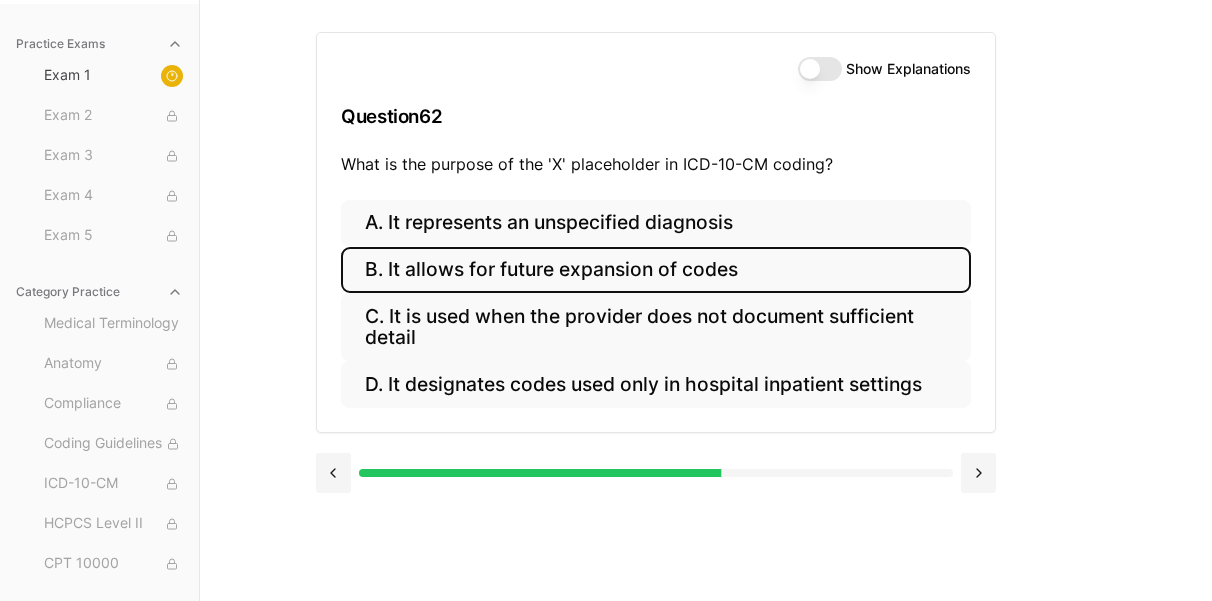click on "B. It allows for future expansion of codes" at bounding box center [656, 270] 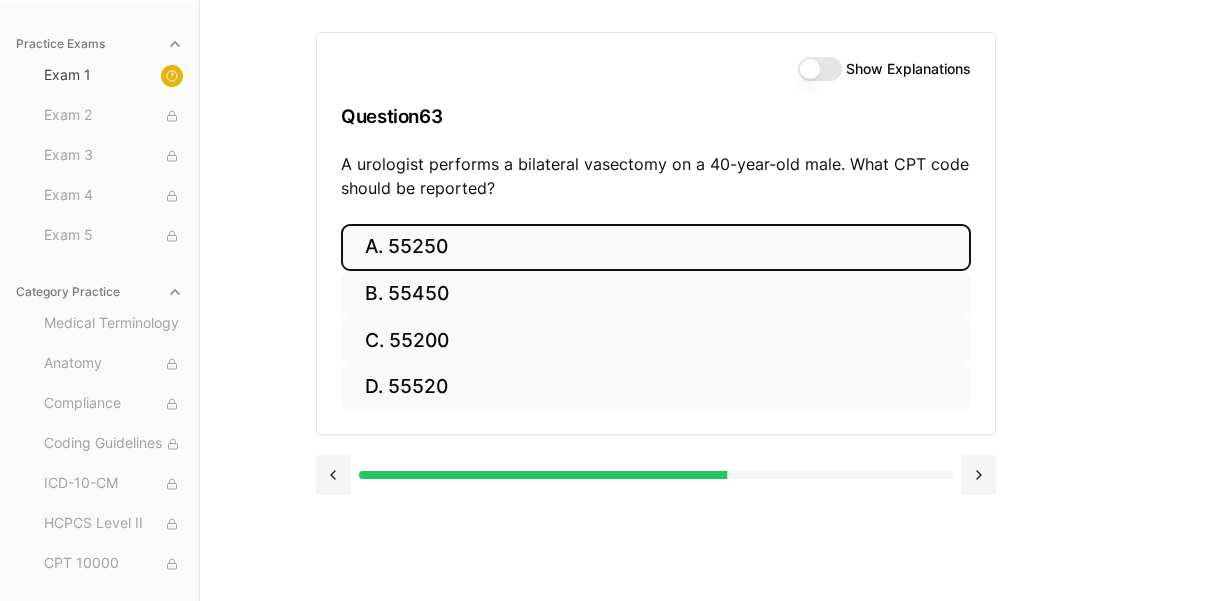 click on "A. 55250" at bounding box center (656, 247) 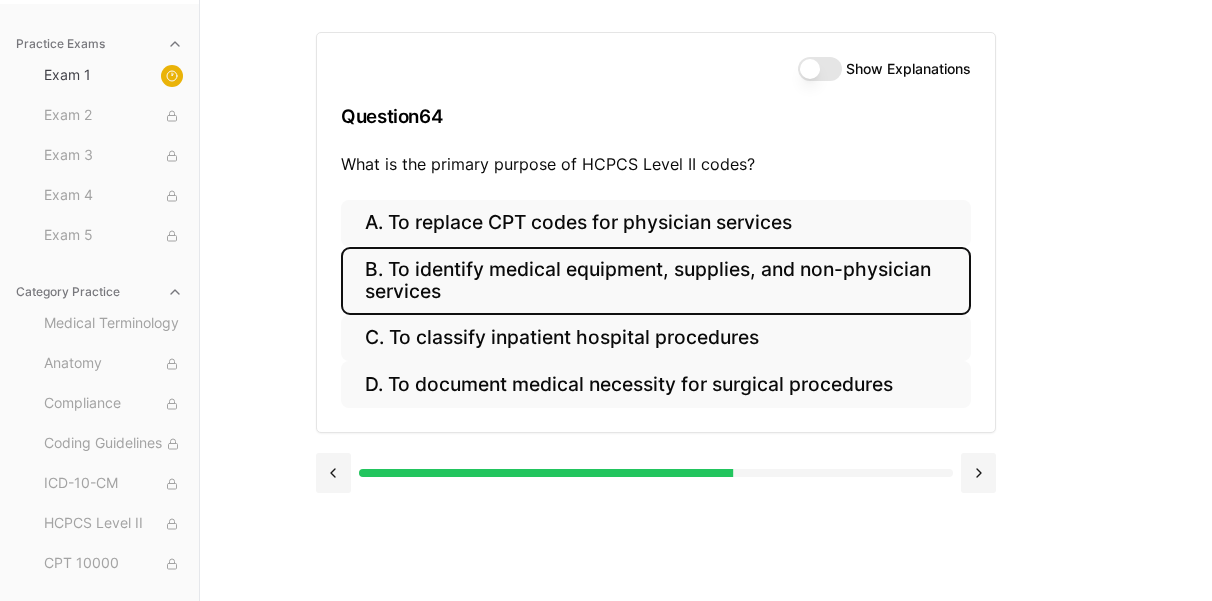 click on "B. To identify medical equipment, supplies, and non-physician services" at bounding box center [656, 281] 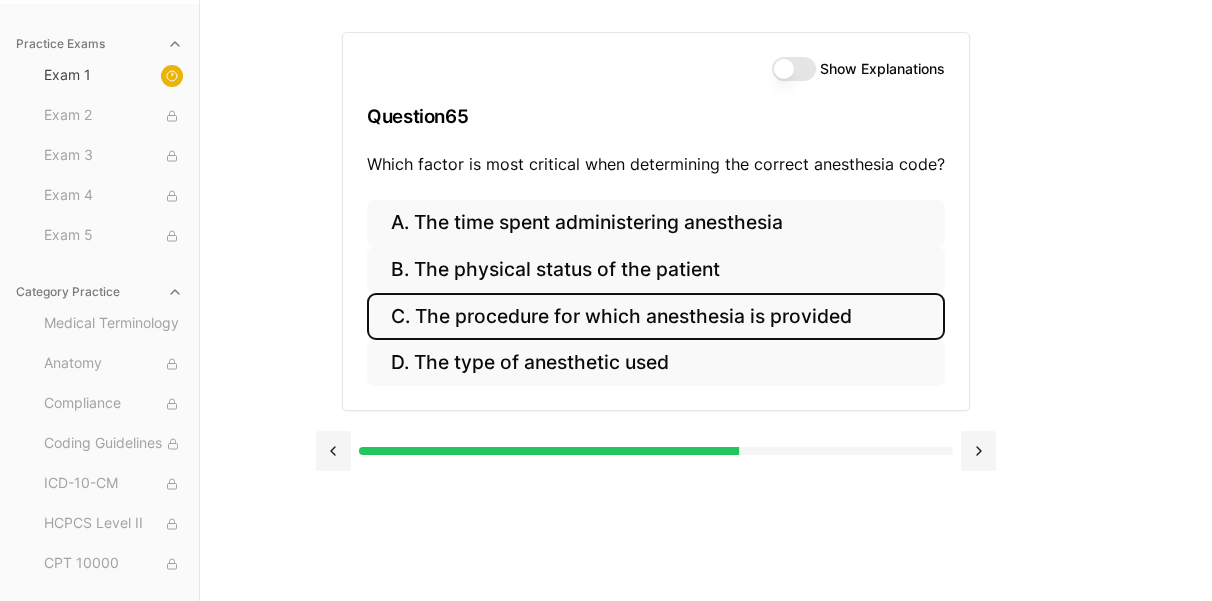 click on "C. The procedure for which anesthesia is provided" at bounding box center [656, 316] 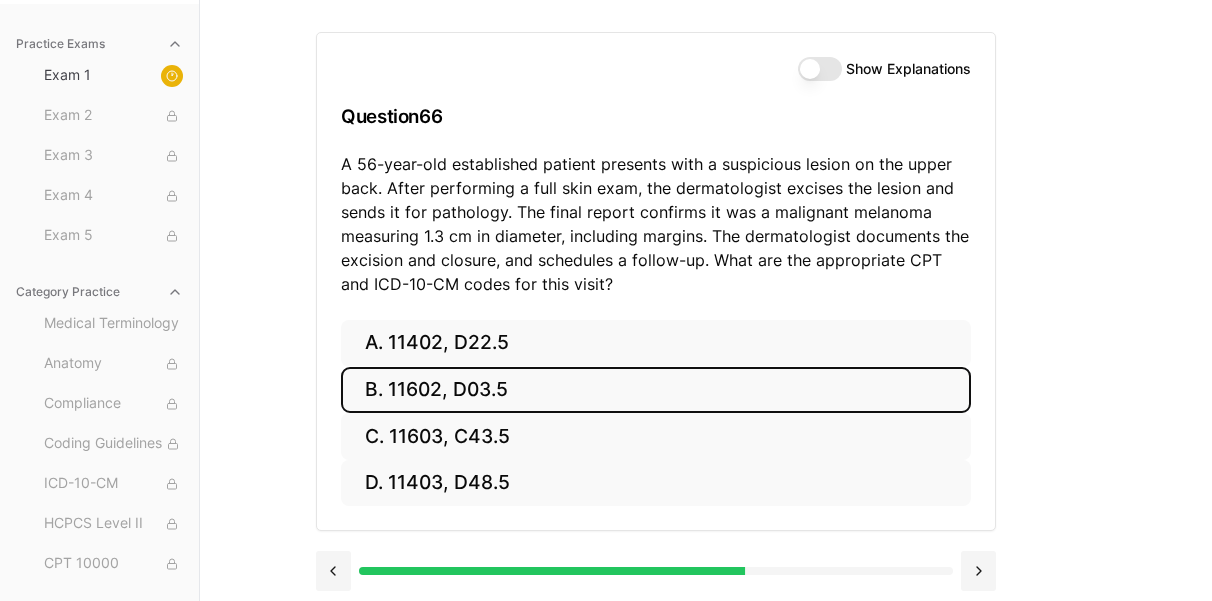 click on "B. 11602, D03.5" at bounding box center [656, 390] 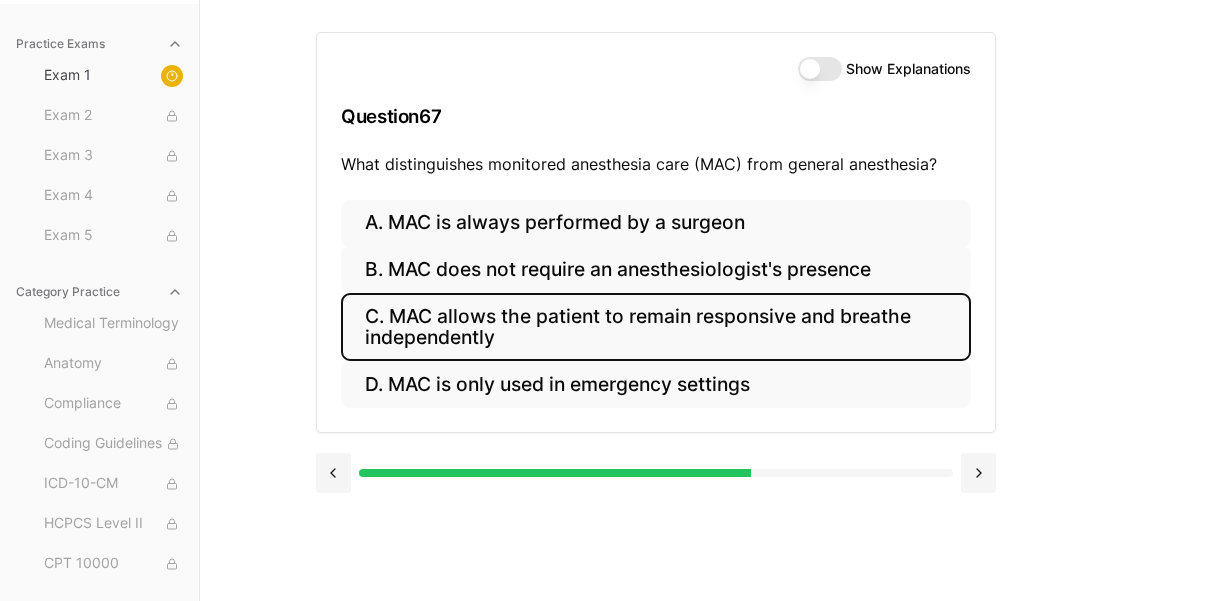 click on "C. MAC allows the patient to remain responsive and breathe independently" at bounding box center (656, 327) 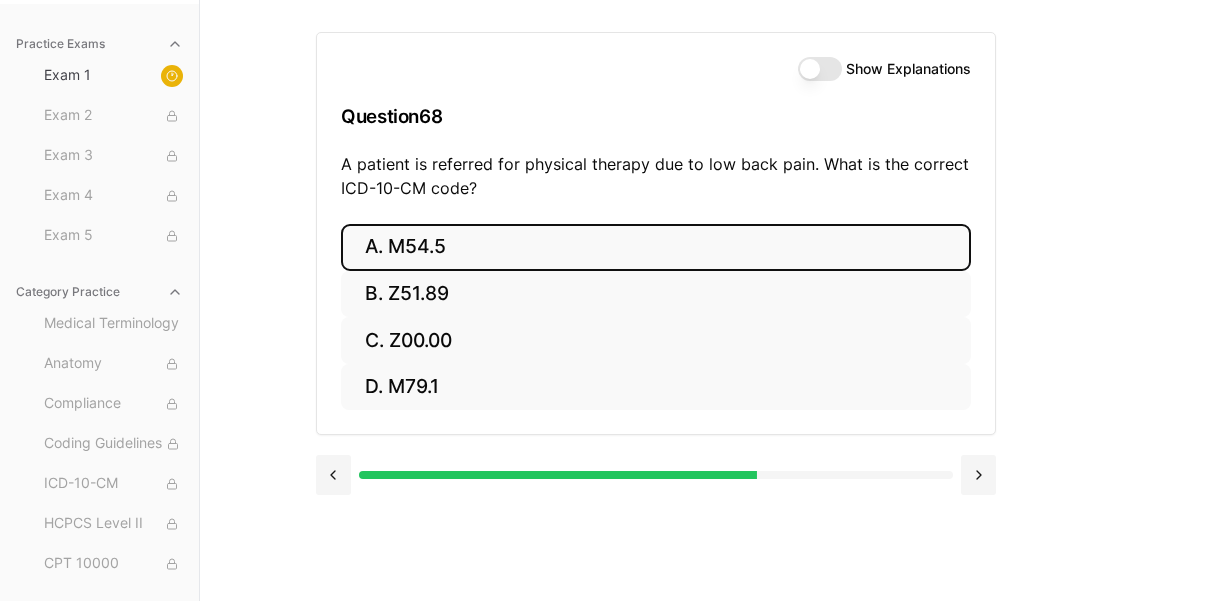 click on "A. M54.5" at bounding box center [656, 247] 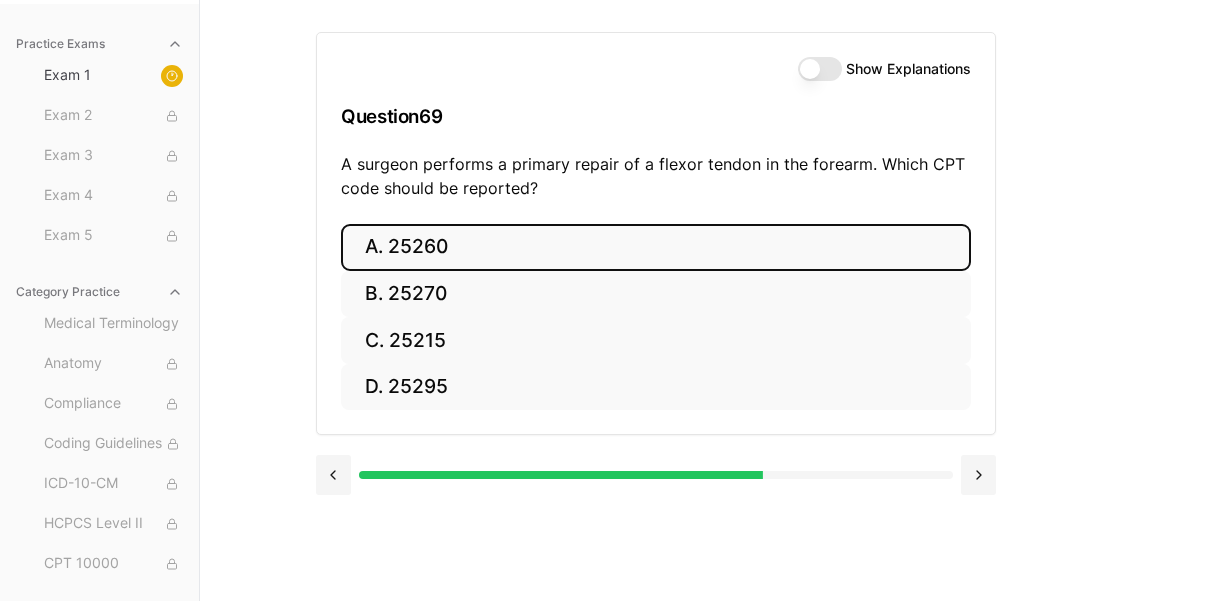click on "A. 25260" at bounding box center (656, 247) 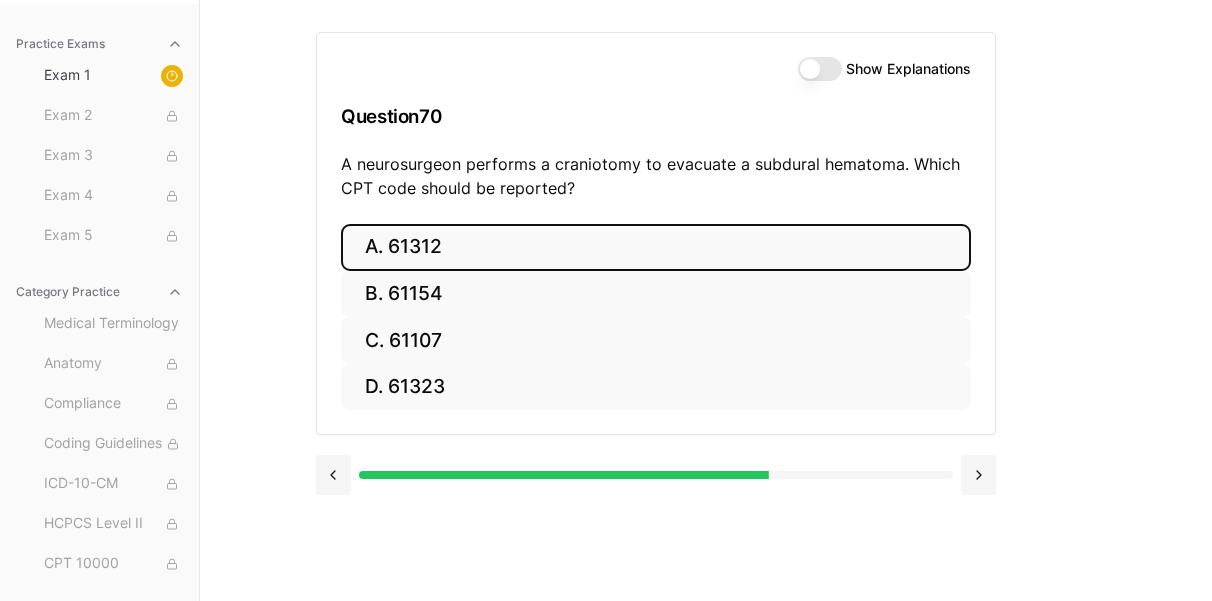 click on "A. 61312" at bounding box center (656, 247) 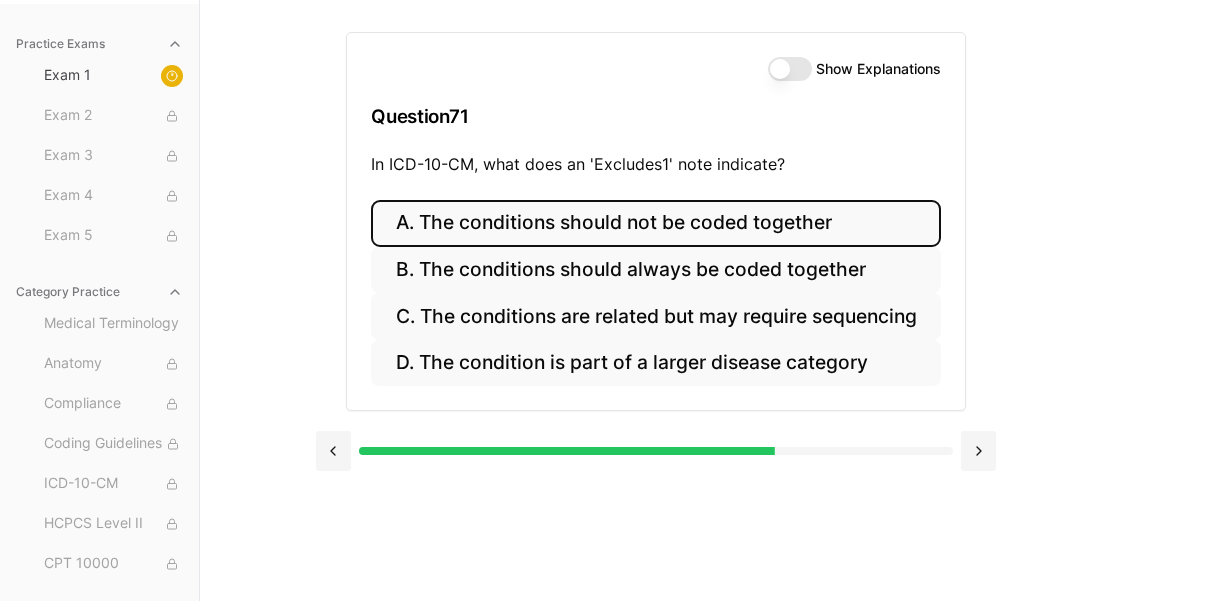click on "A. The conditions should not be coded together" at bounding box center (655, 223) 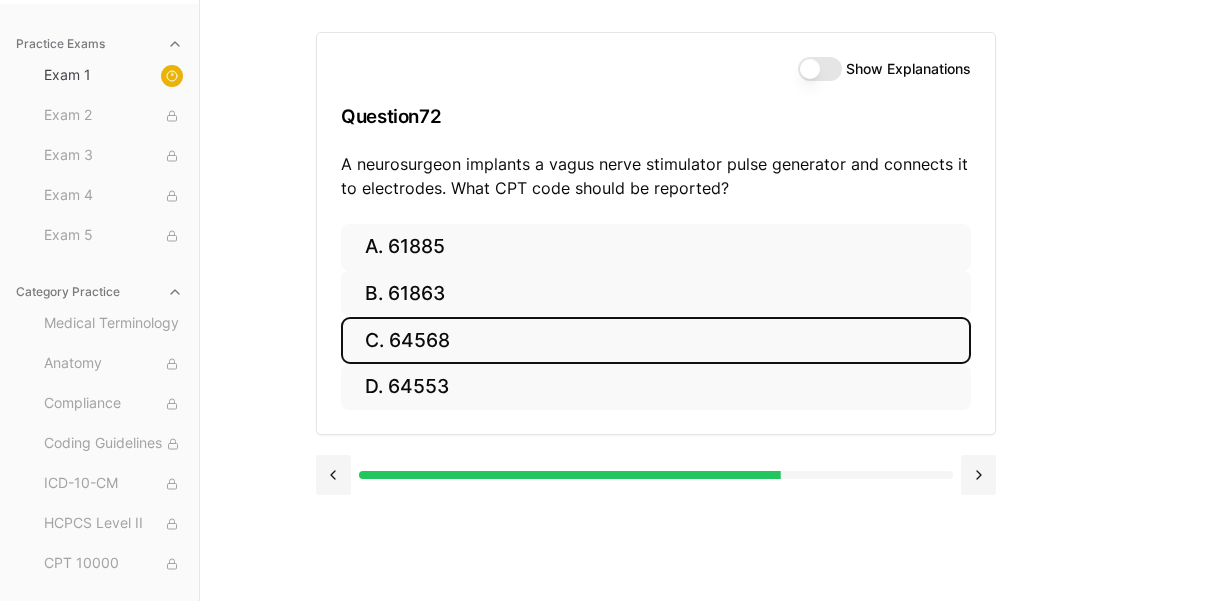 click on "C. 64568" at bounding box center (656, 340) 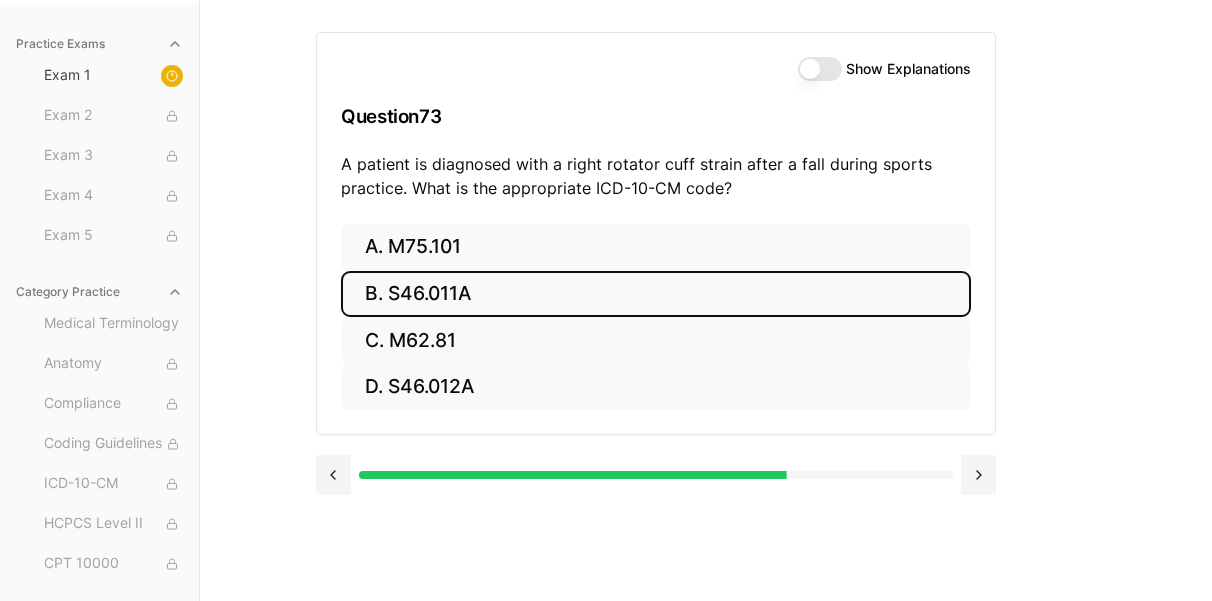 click on "B. S46.011A" at bounding box center (656, 294) 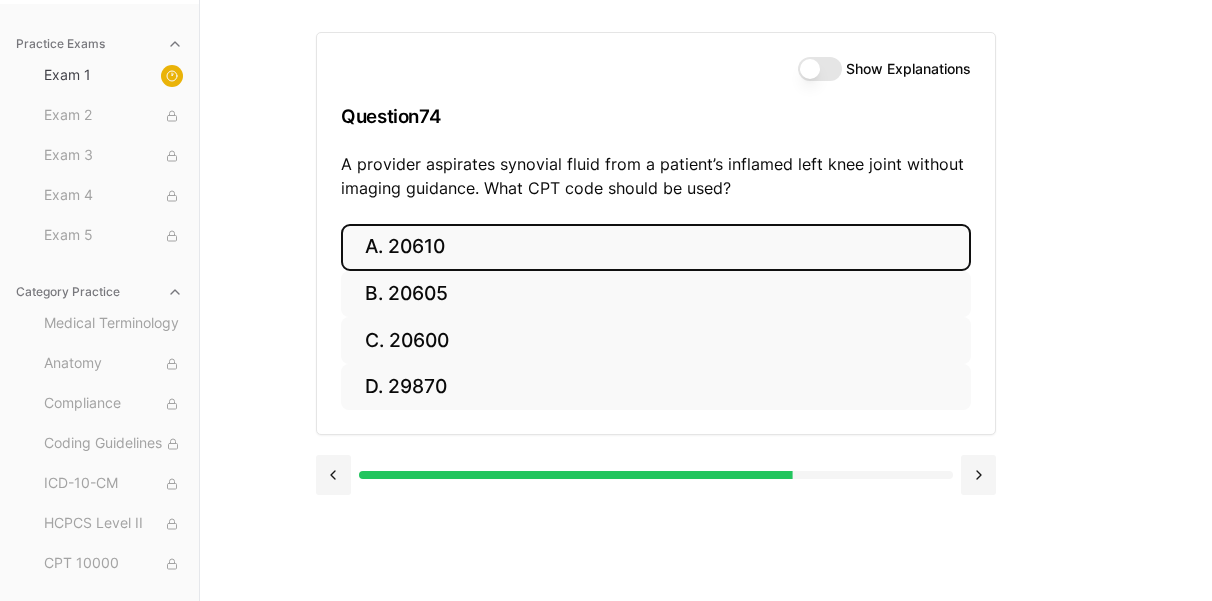 click on "A. 20610" at bounding box center (656, 247) 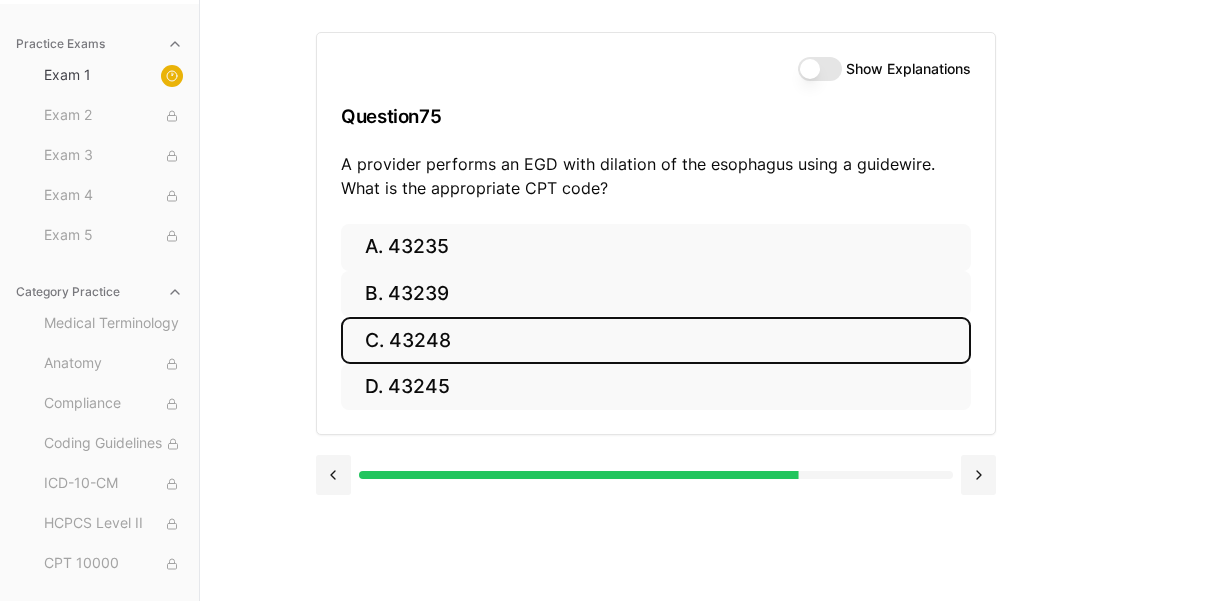 click on "C. 43248" at bounding box center (656, 340) 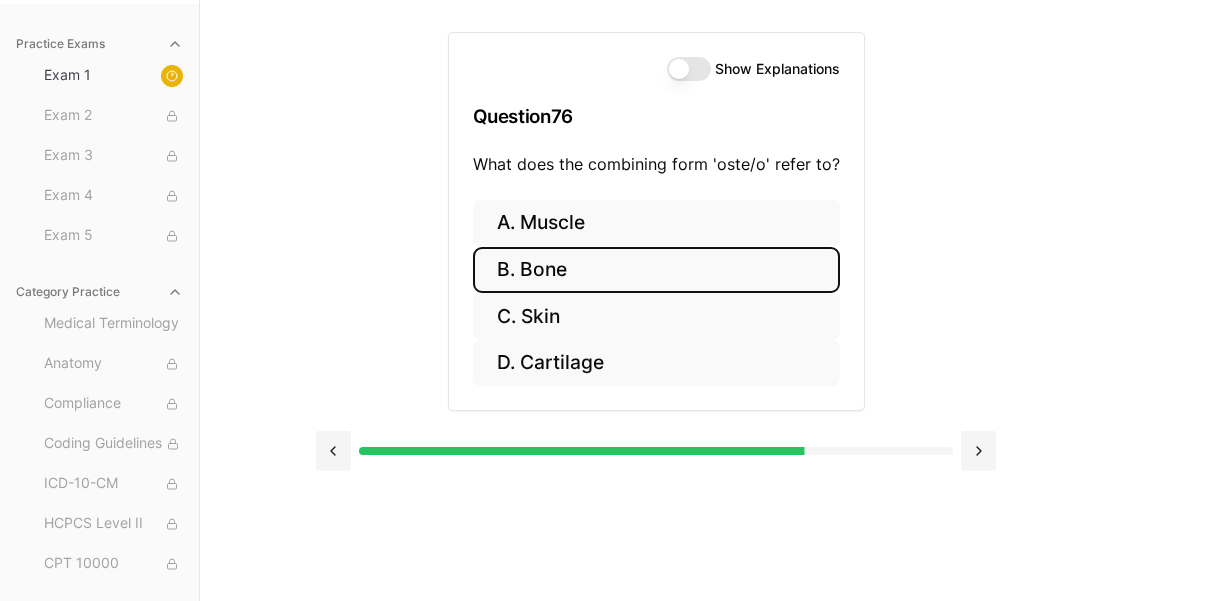 click on "B. Bone" at bounding box center (656, 270) 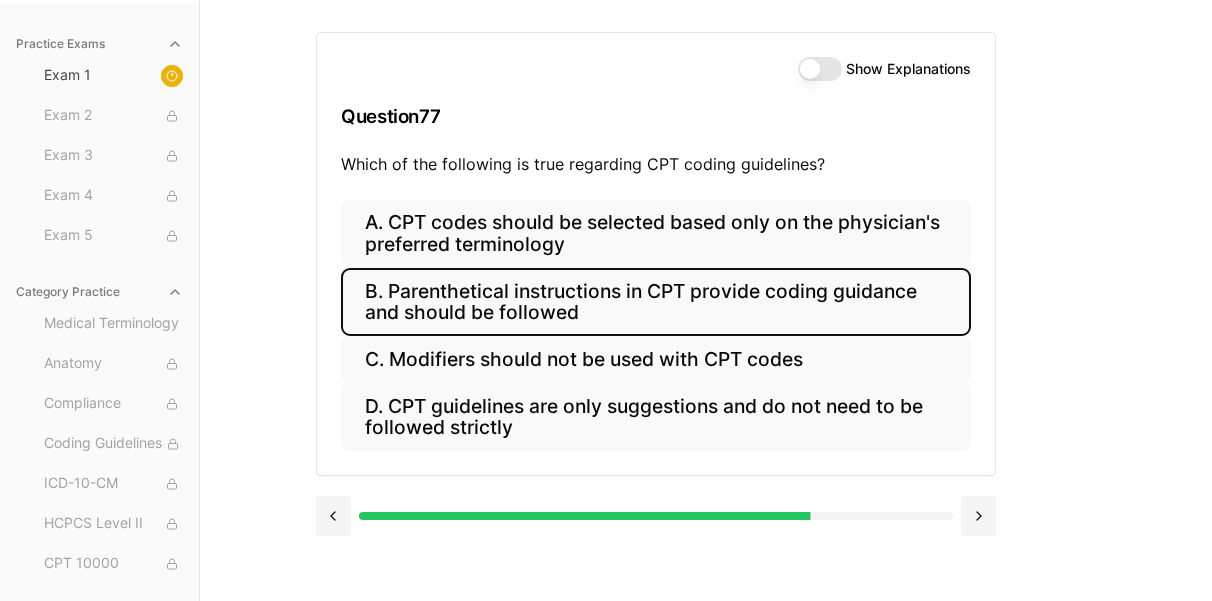 click on "B. Parenthetical instructions in CPT provide coding guidance and should be followed" at bounding box center [656, 302] 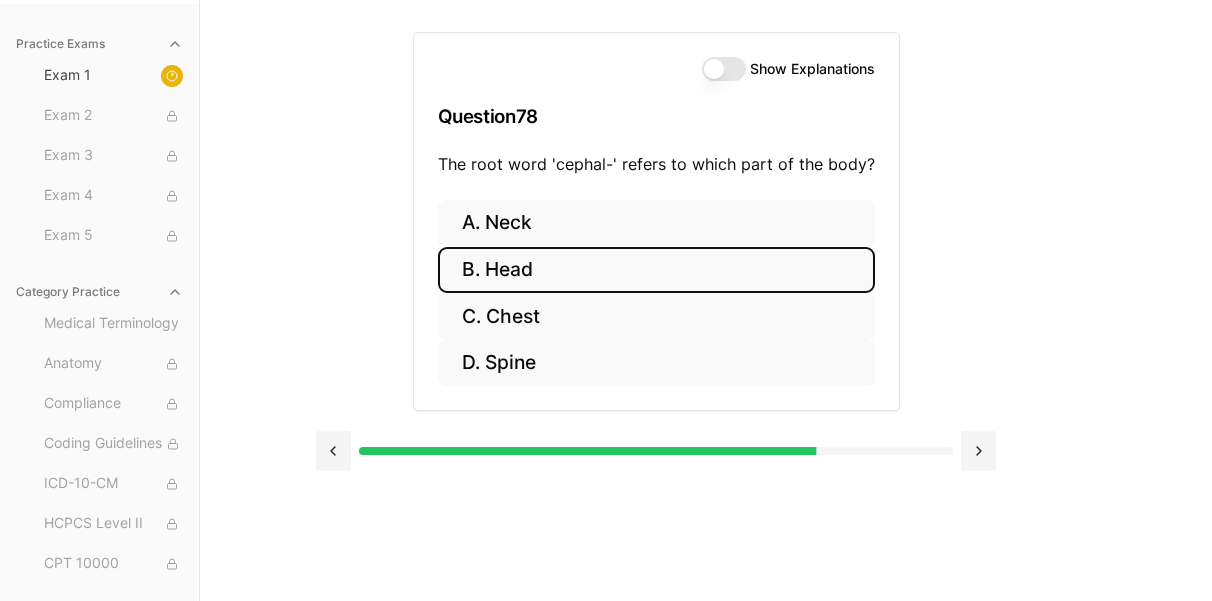 click on "B. Head" at bounding box center (656, 270) 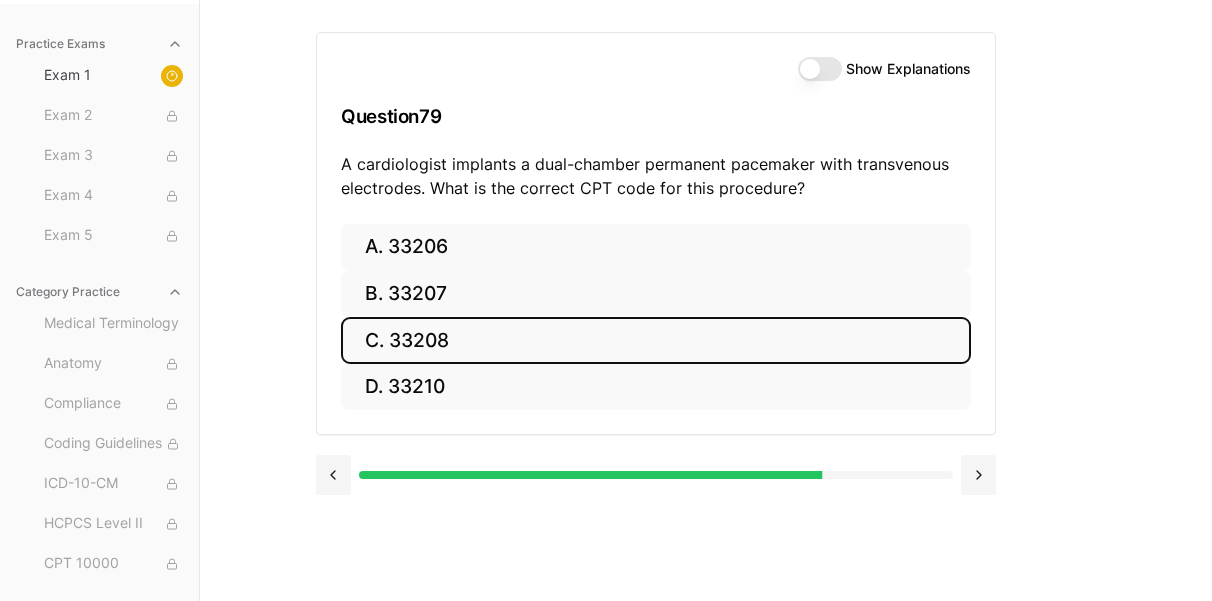 click on "C. 33208" at bounding box center [656, 340] 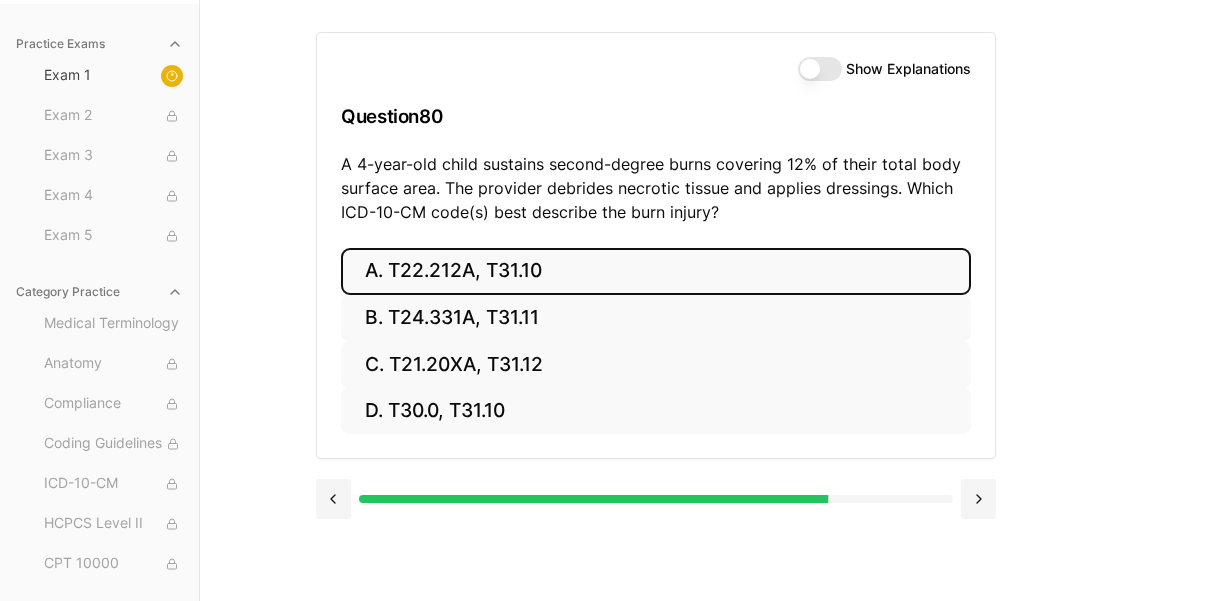 click on "A. T22.212A, T31.10" at bounding box center [656, 271] 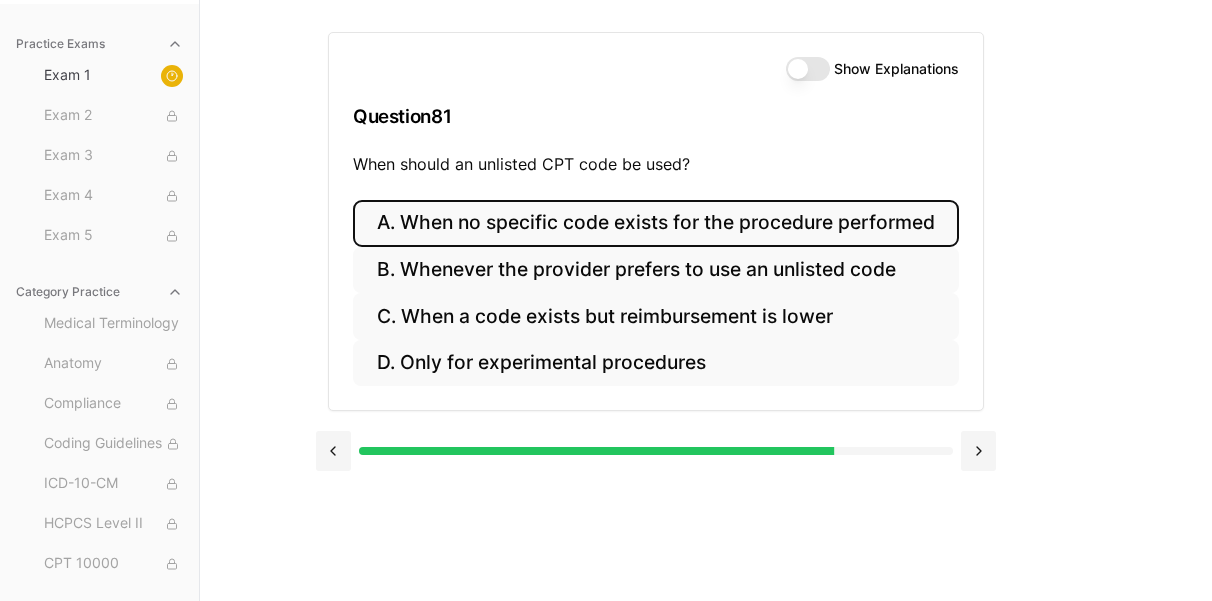 click on "A. When no specific code exists for the procedure performed" at bounding box center [656, 223] 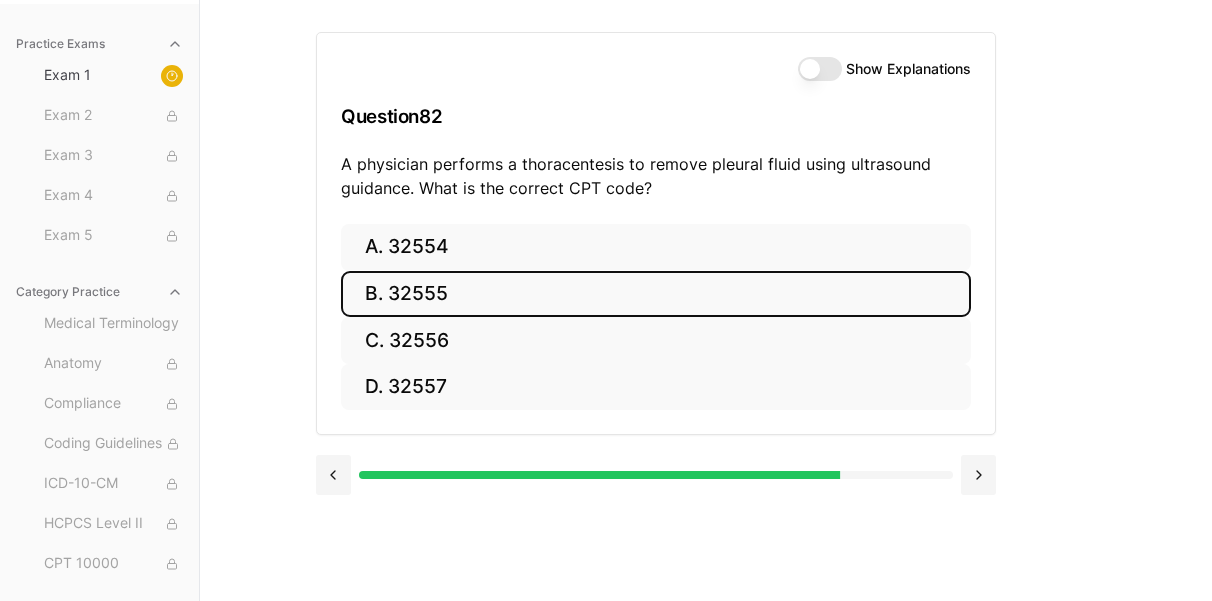 click on "B. 32555" at bounding box center [656, 294] 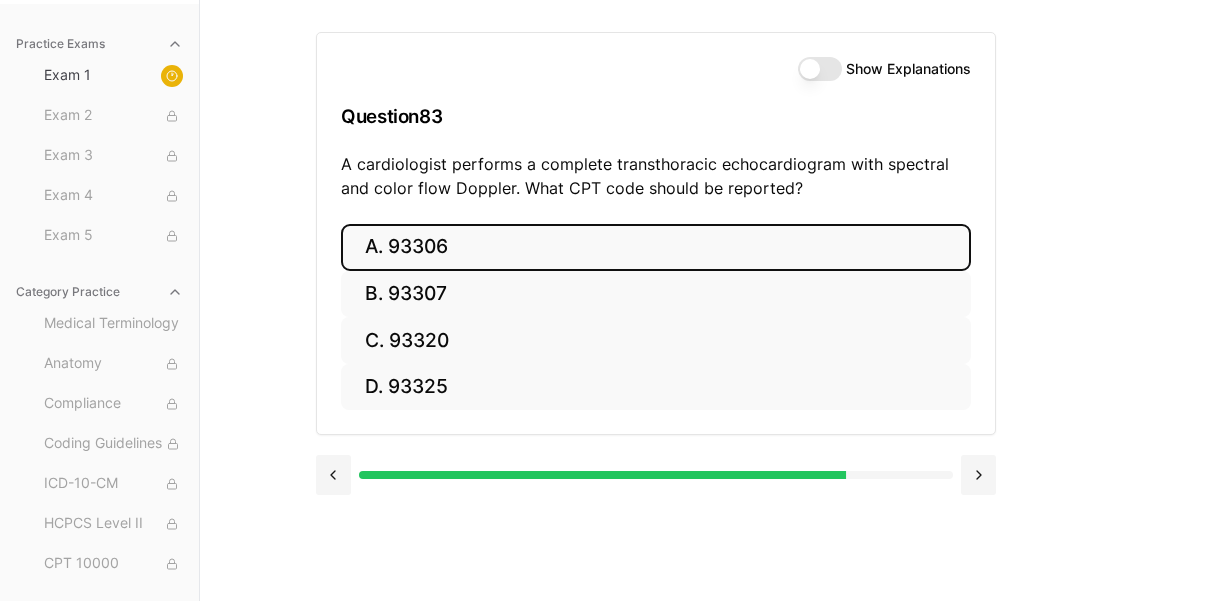 click on "A. 93306" at bounding box center [656, 247] 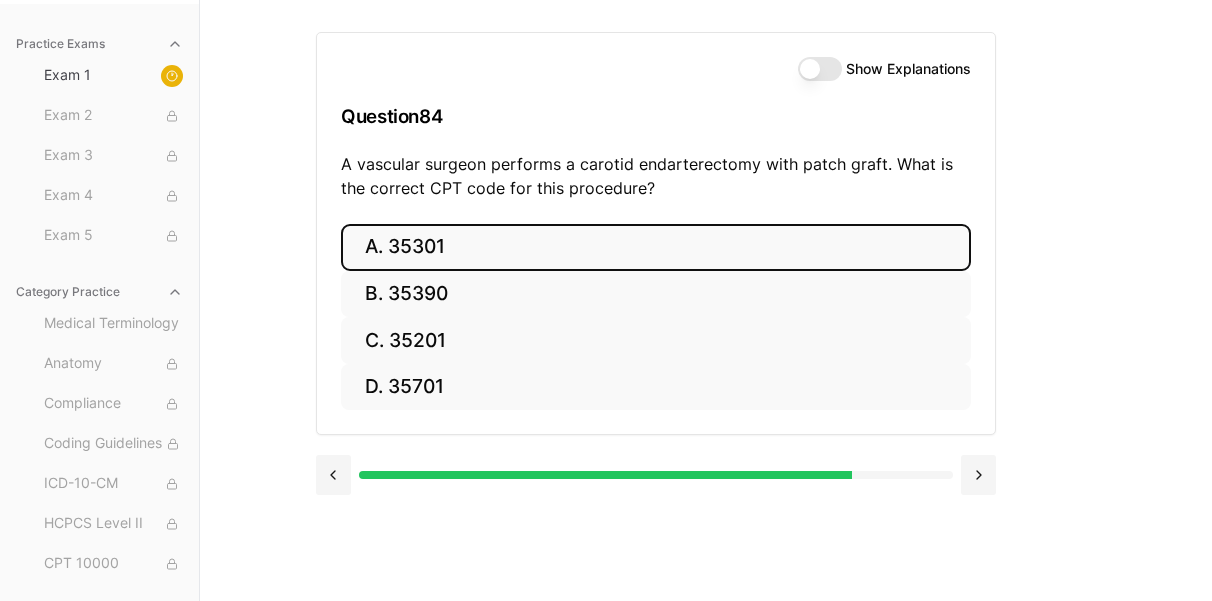 click on "A. 35301" at bounding box center (656, 247) 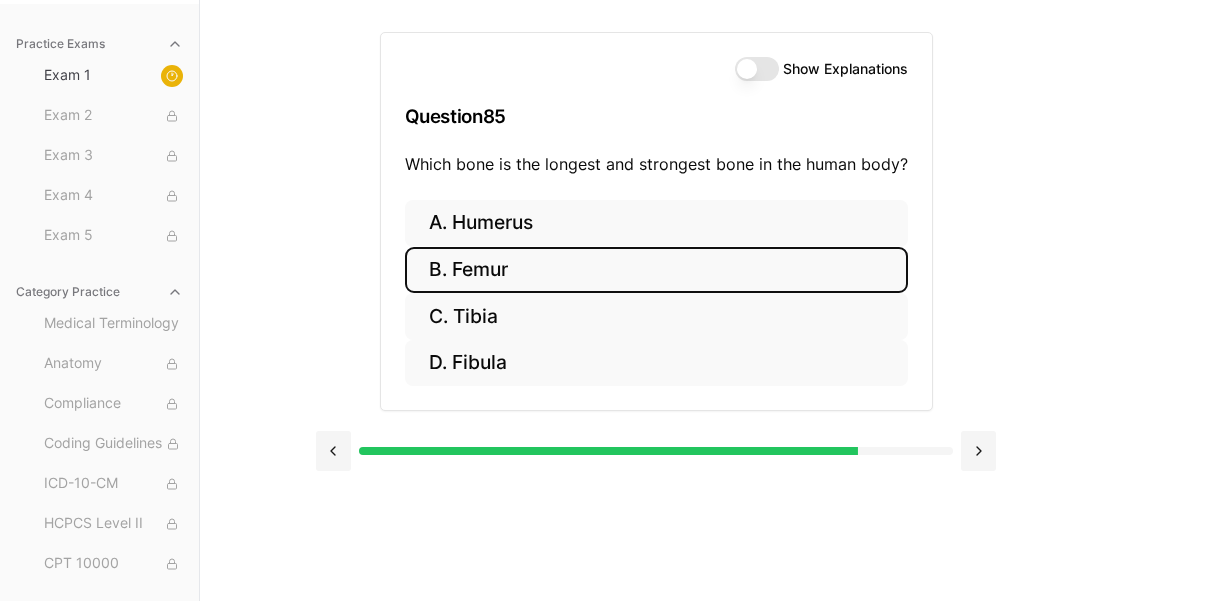 click on "B. Femur" at bounding box center [656, 270] 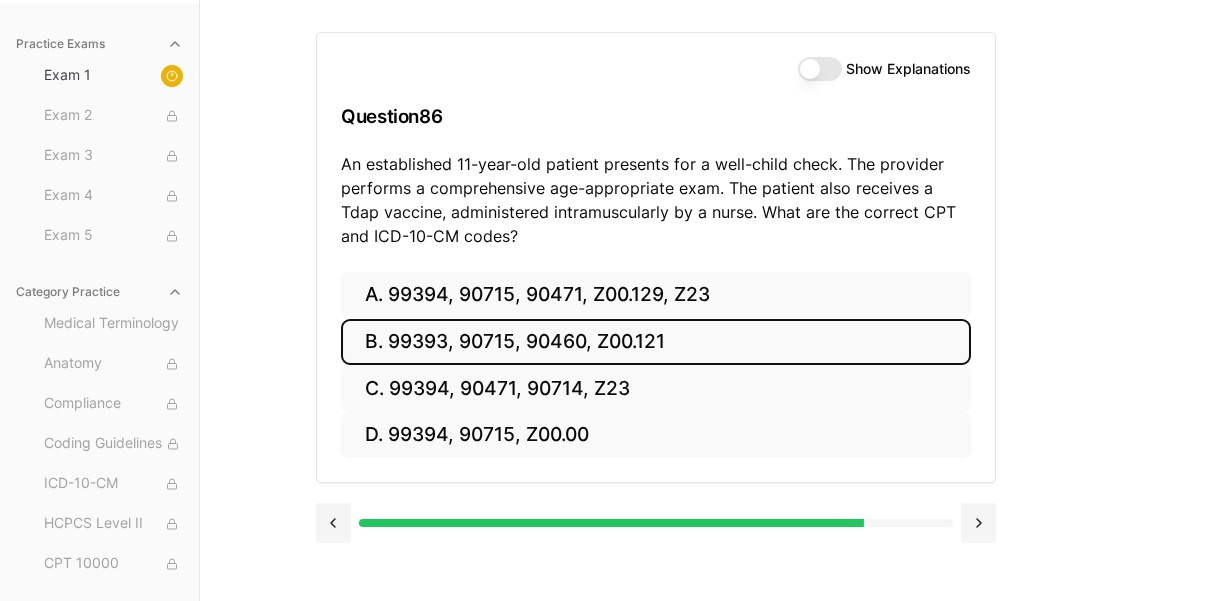 click on "B. 99393, 90715, 90460, Z00.121" at bounding box center [656, 342] 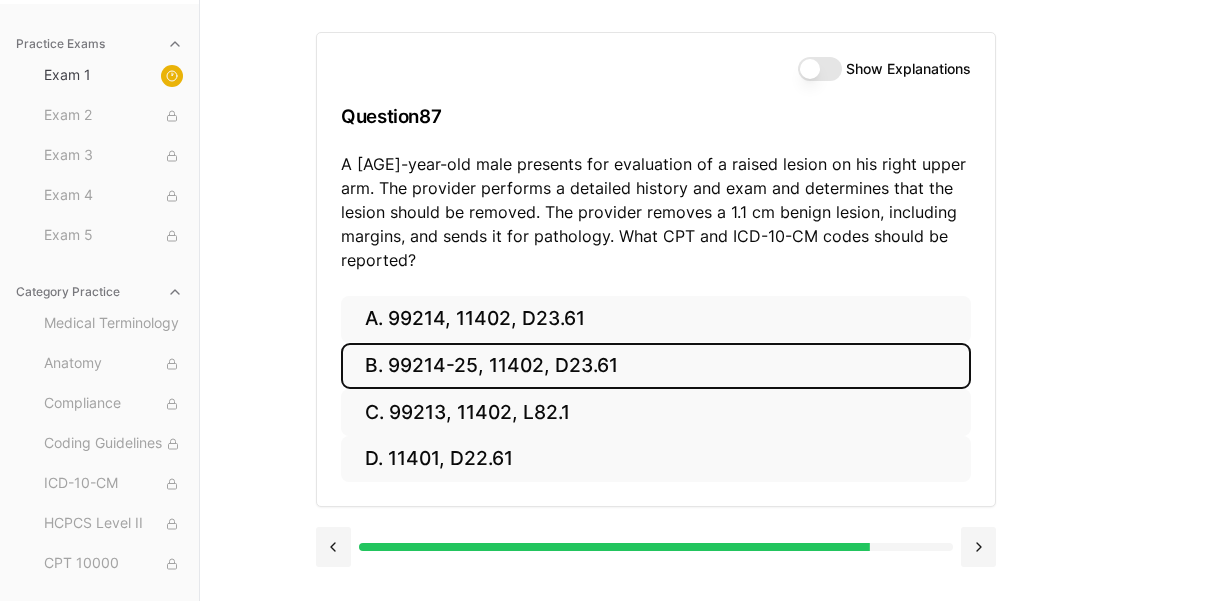 click on "B. 99214-25, 11402, D23.61" at bounding box center (656, 366) 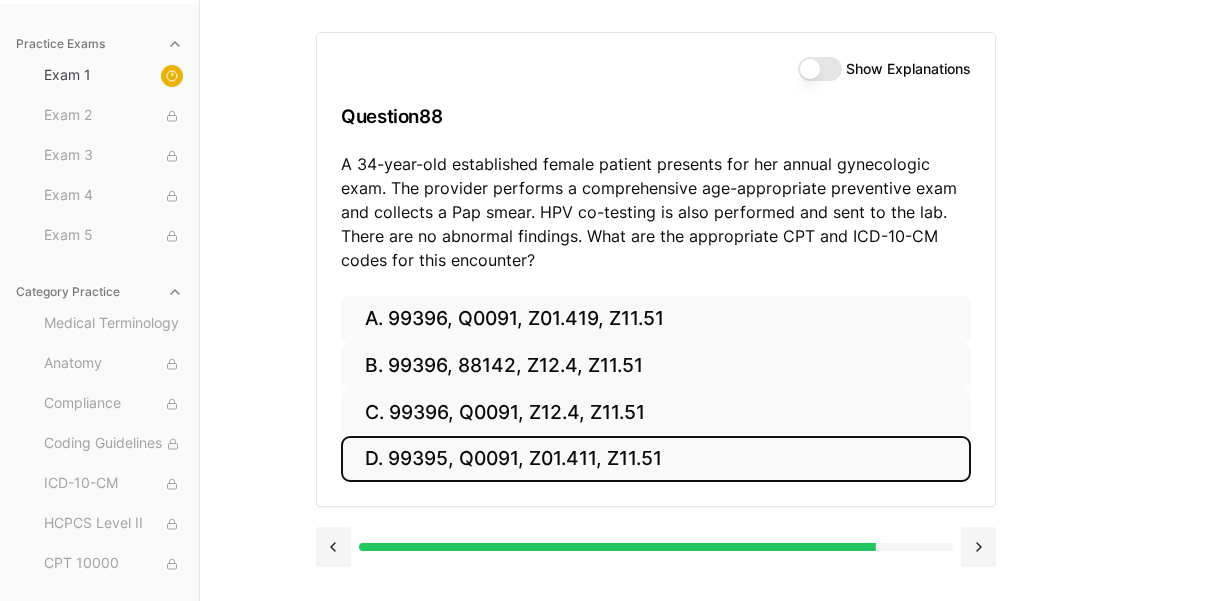 click on "D. 99395, Q0091, Z01.411, Z11.51" at bounding box center [656, 459] 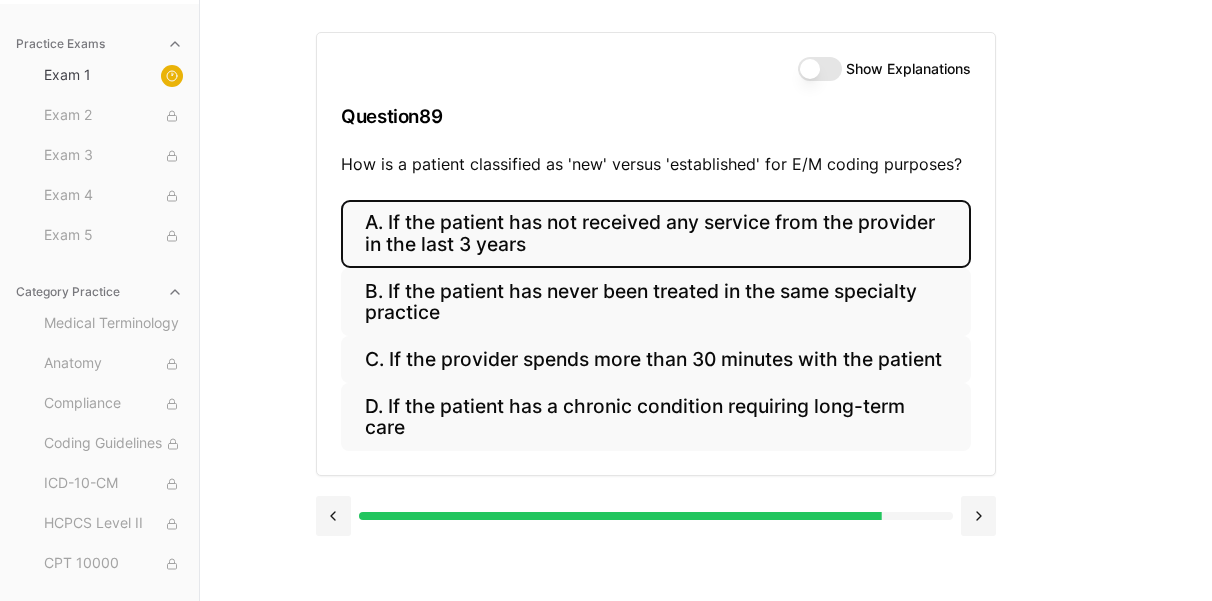 click on "A. If the patient has not received any service from the provider in the last 3 years" at bounding box center (656, 234) 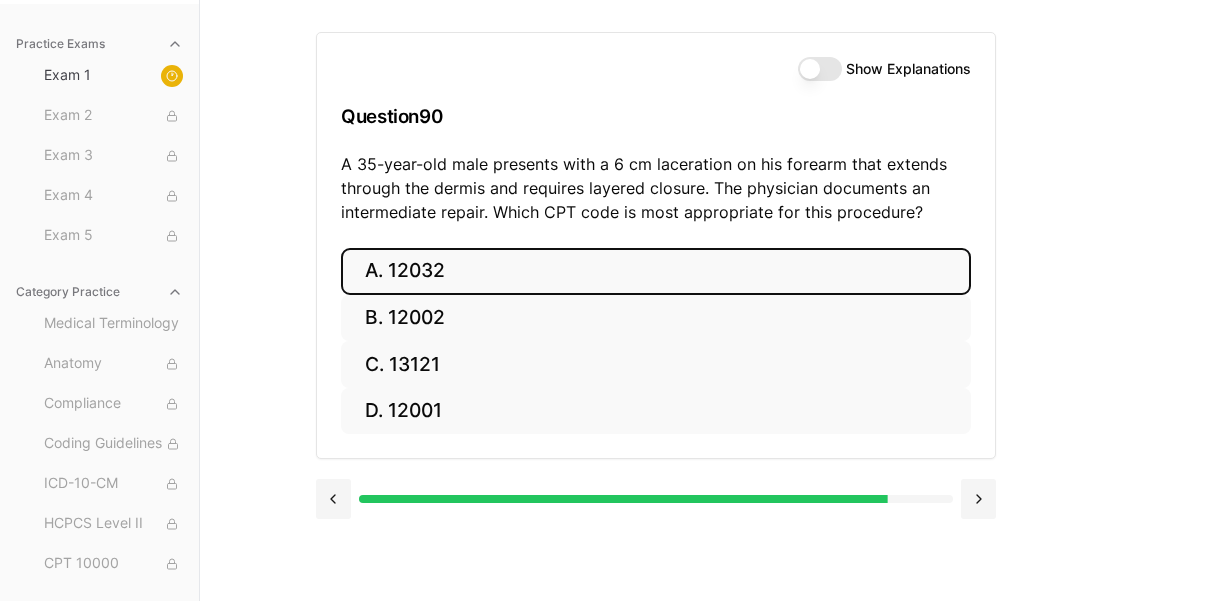 click on "A. 12032" at bounding box center (656, 271) 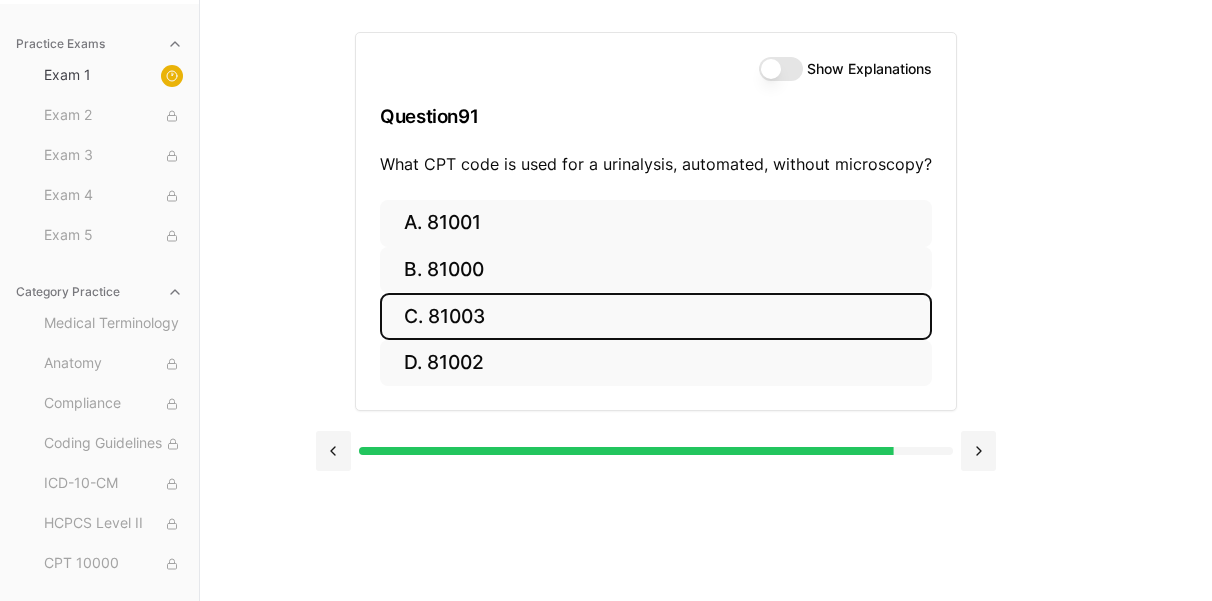 click on "C. 81003" at bounding box center [656, 316] 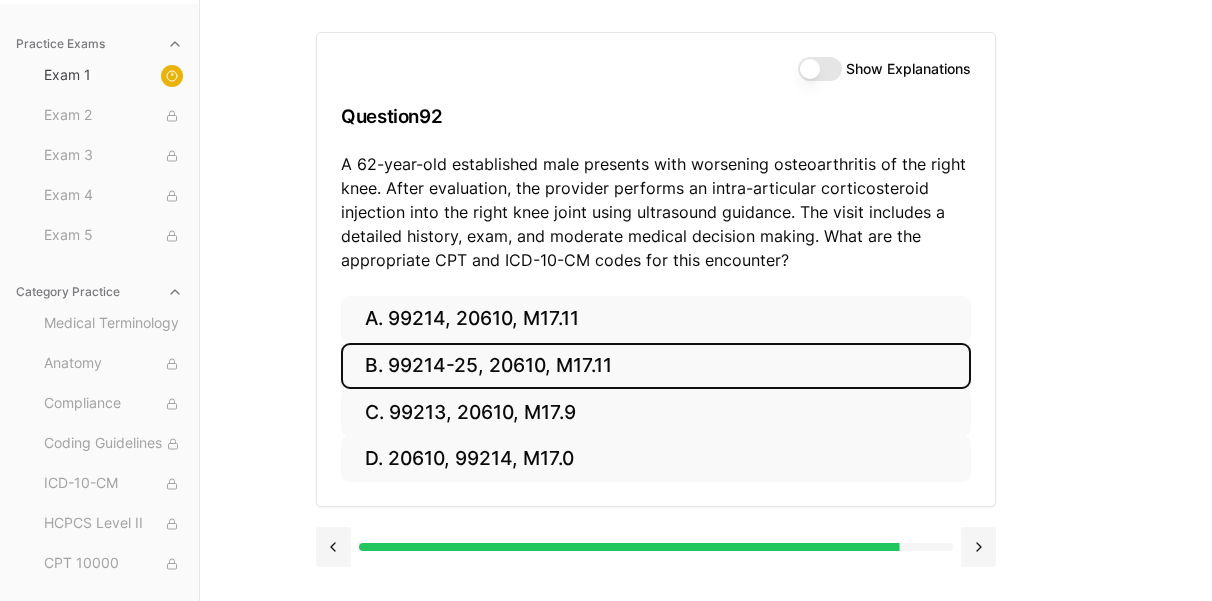 click on "B. 99214-25, 20610, M17.11" at bounding box center [656, 366] 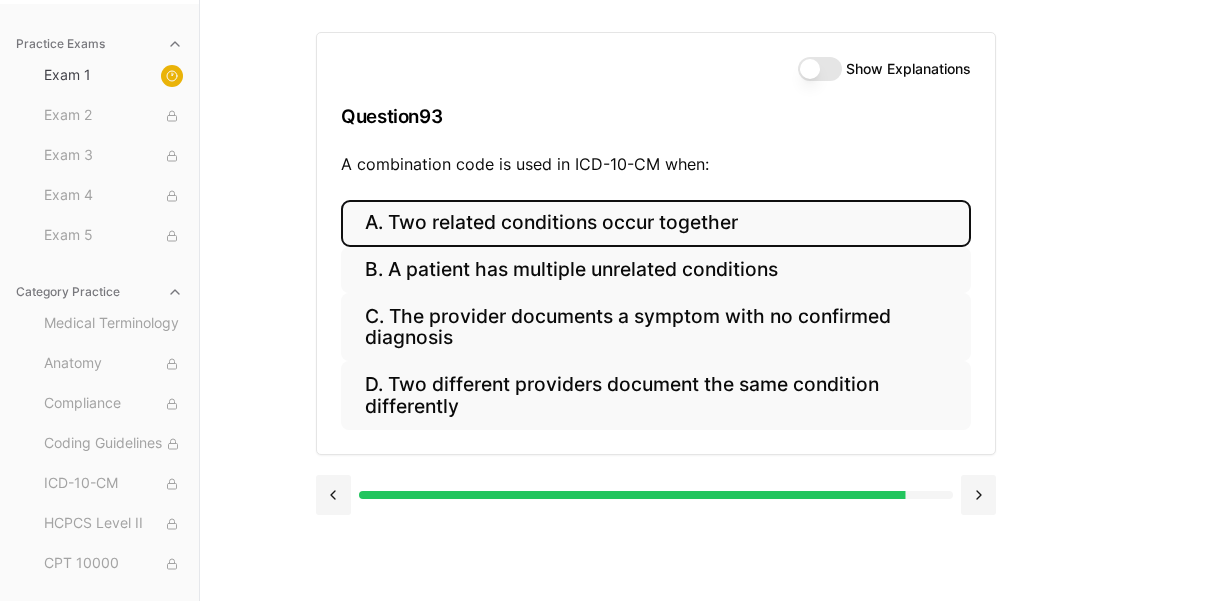click on "A. Two related conditions occur together" at bounding box center (656, 223) 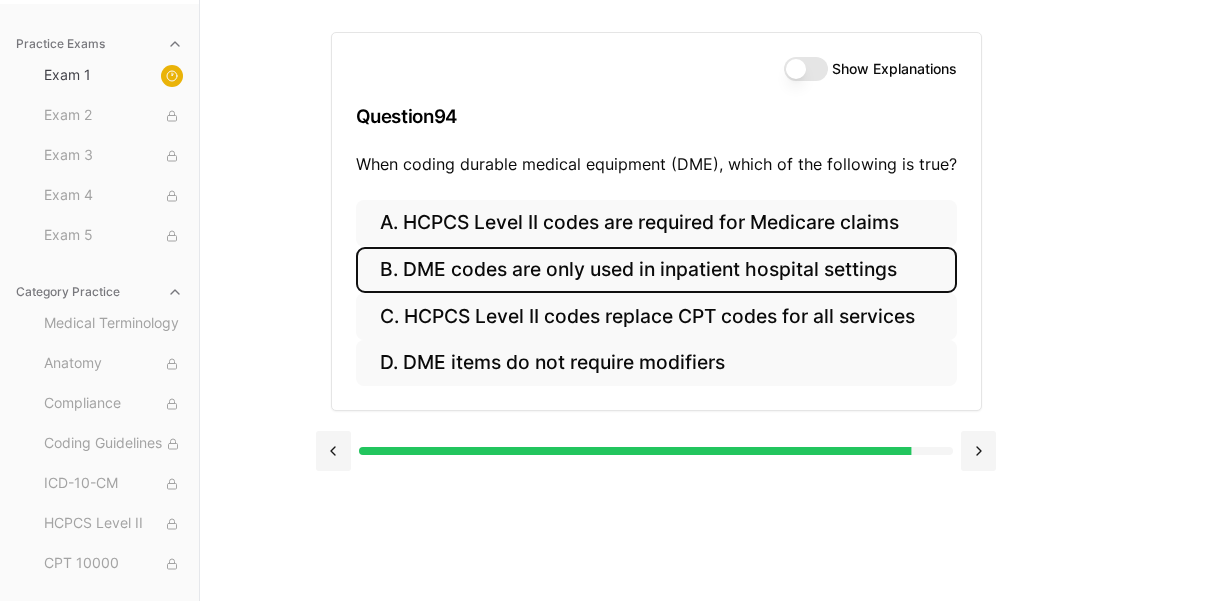 click on "B. DME codes are only used in inpatient hospital settings" at bounding box center [656, 270] 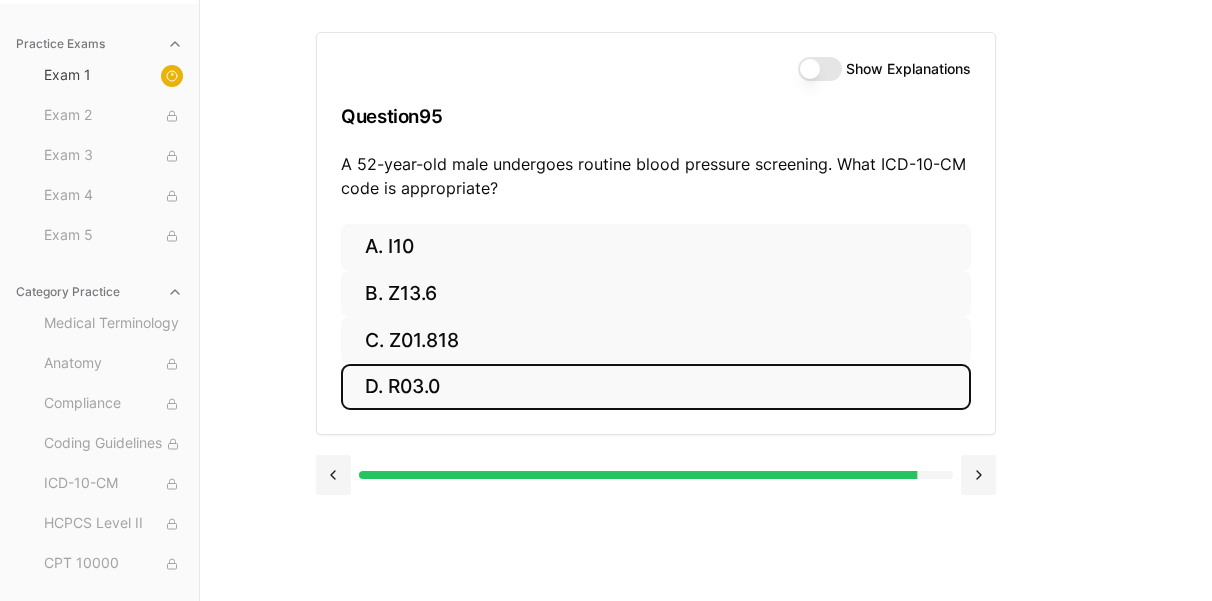 click on "D. R03.0" at bounding box center [656, 387] 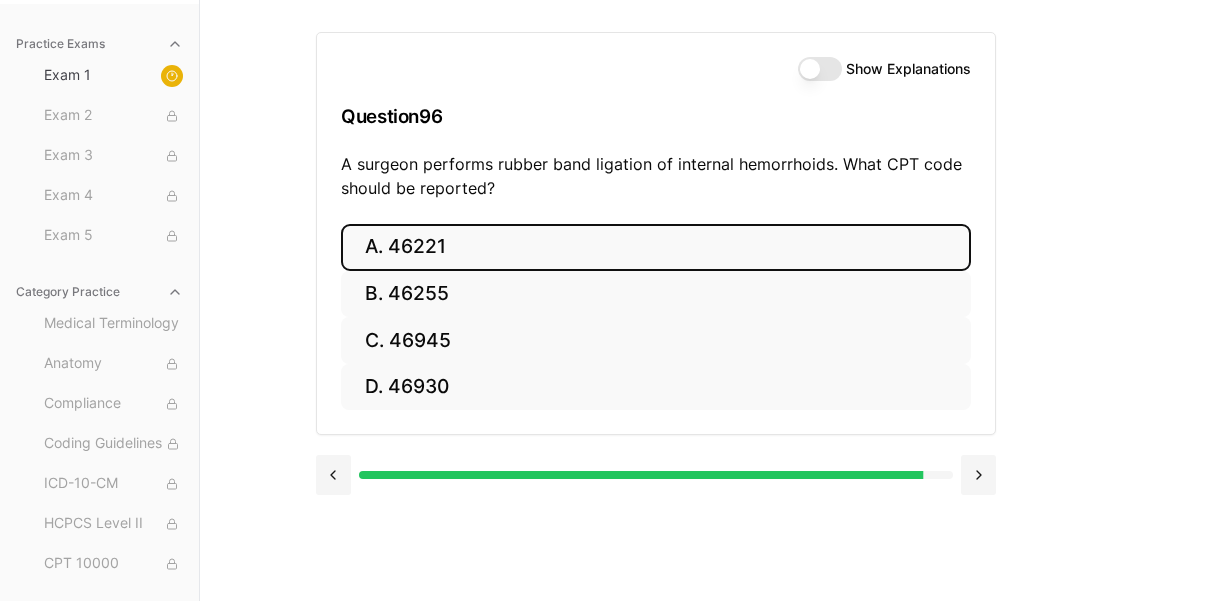click on "A. 46221" at bounding box center [656, 247] 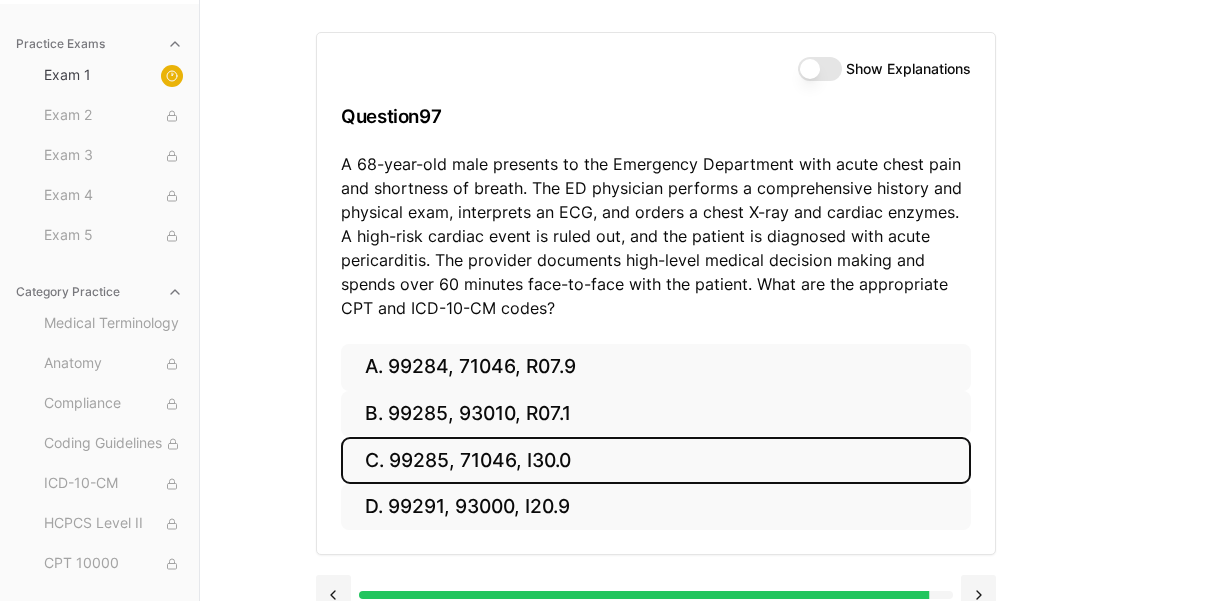 click on "C. 99285, 71046, I30.0" at bounding box center (656, 460) 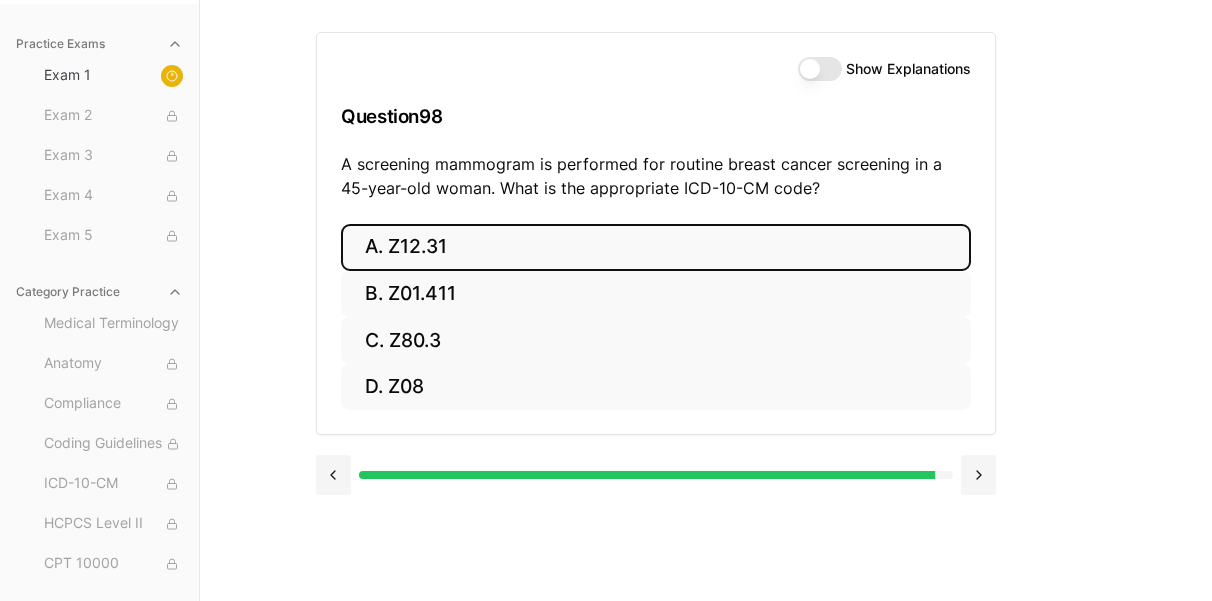 click on "A. Z12.31" at bounding box center [656, 247] 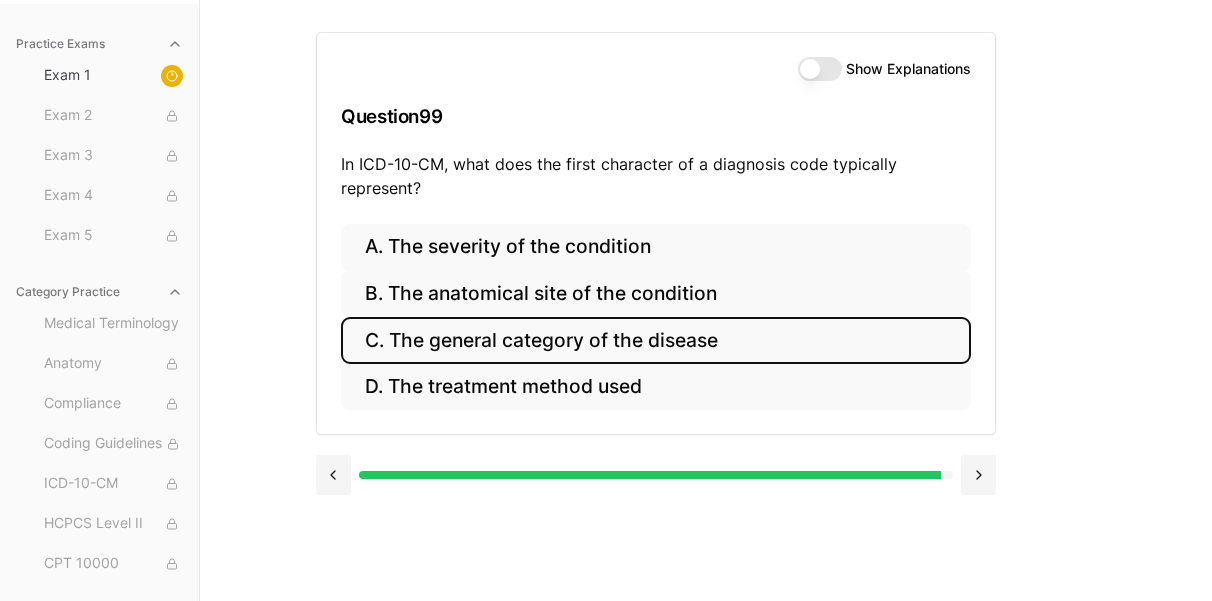 click on "C. The general category of the disease" at bounding box center [656, 340] 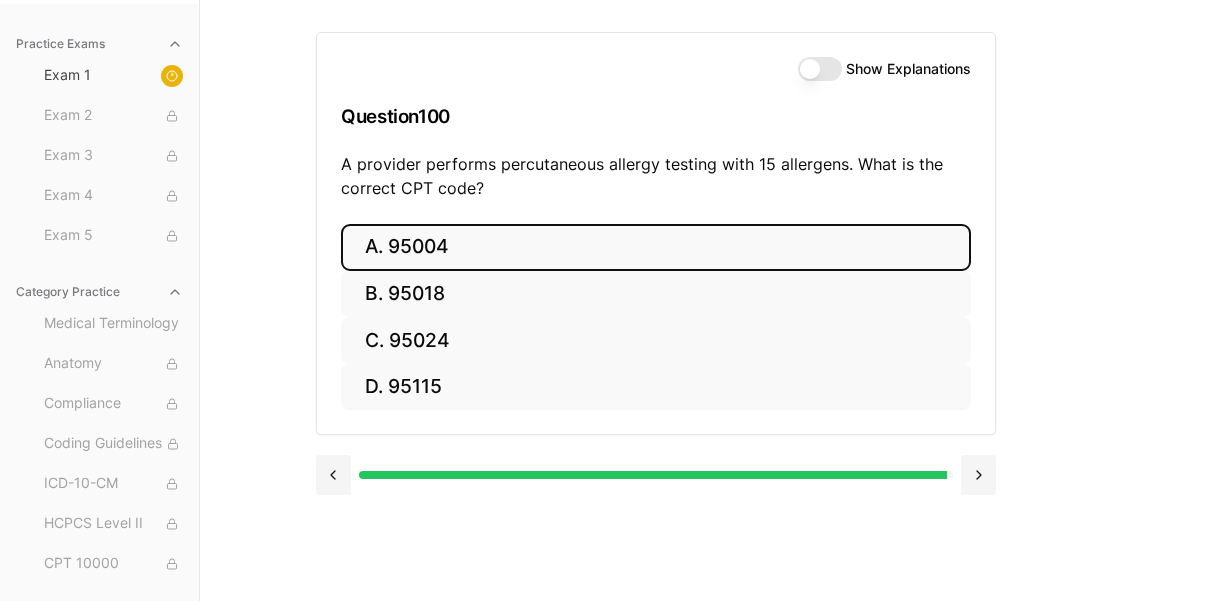 click on "A. 95004" at bounding box center [656, 247] 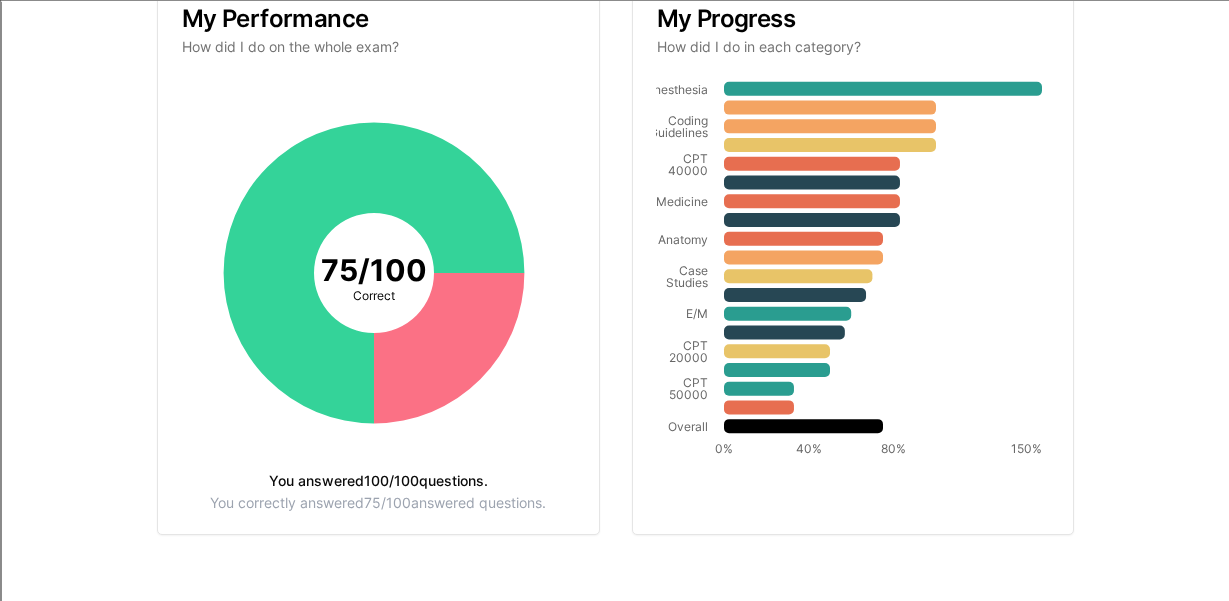 scroll, scrollTop: 0, scrollLeft: 0, axis: both 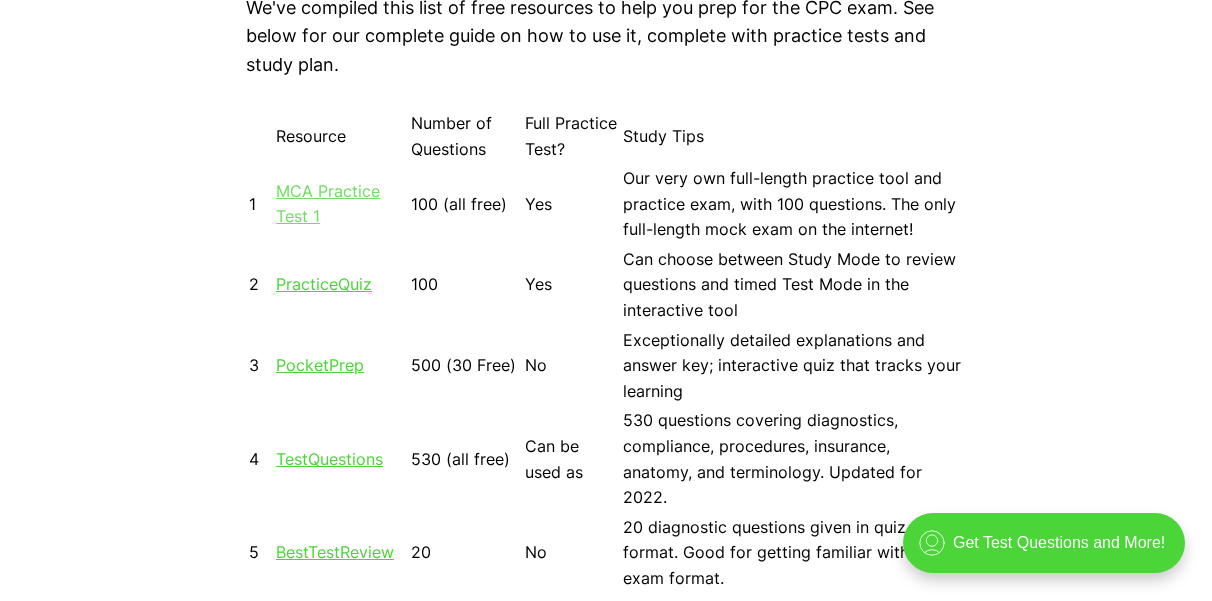 click on "MCA Practice Test 1" at bounding box center [328, 204] 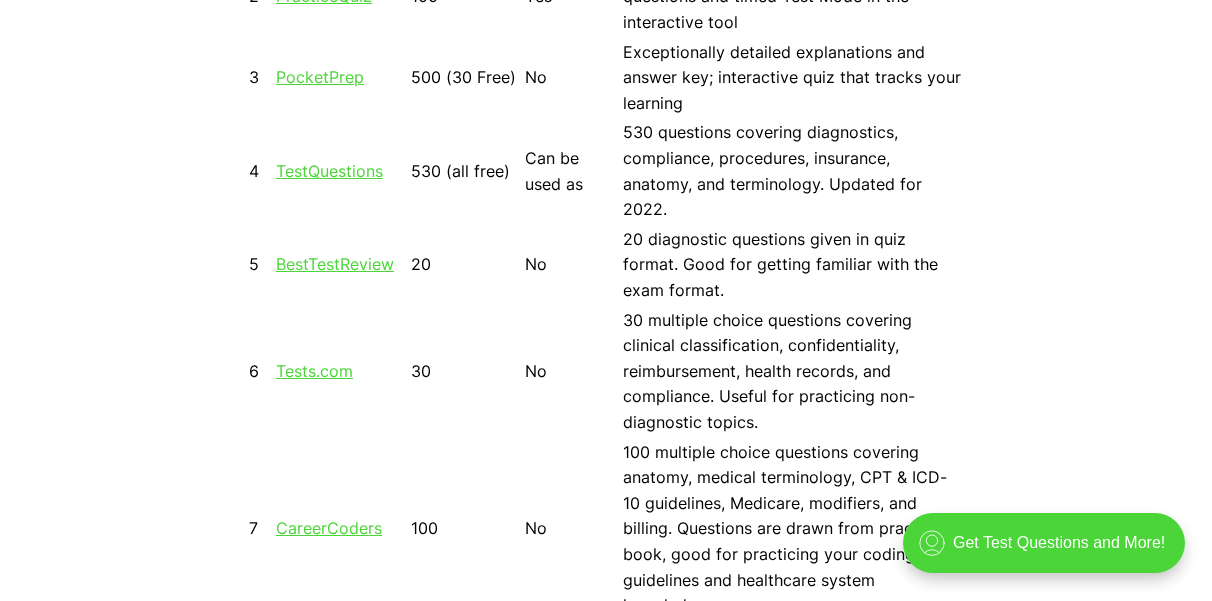 scroll, scrollTop: 1797, scrollLeft: 0, axis: vertical 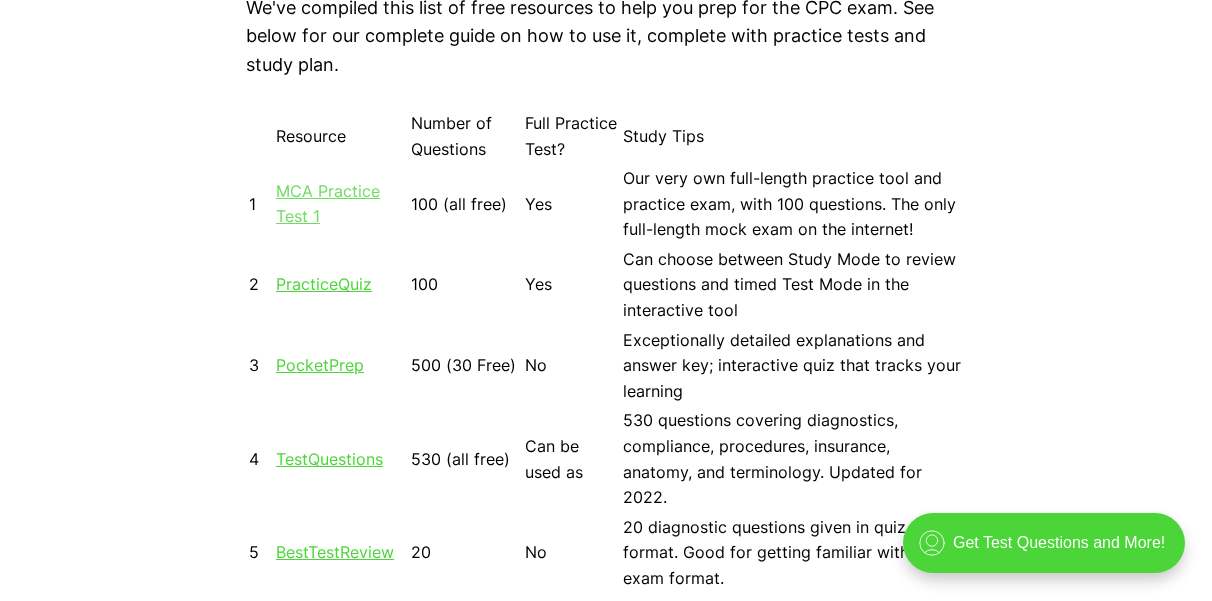 click on "MCA Practice Test 1" at bounding box center (328, 204) 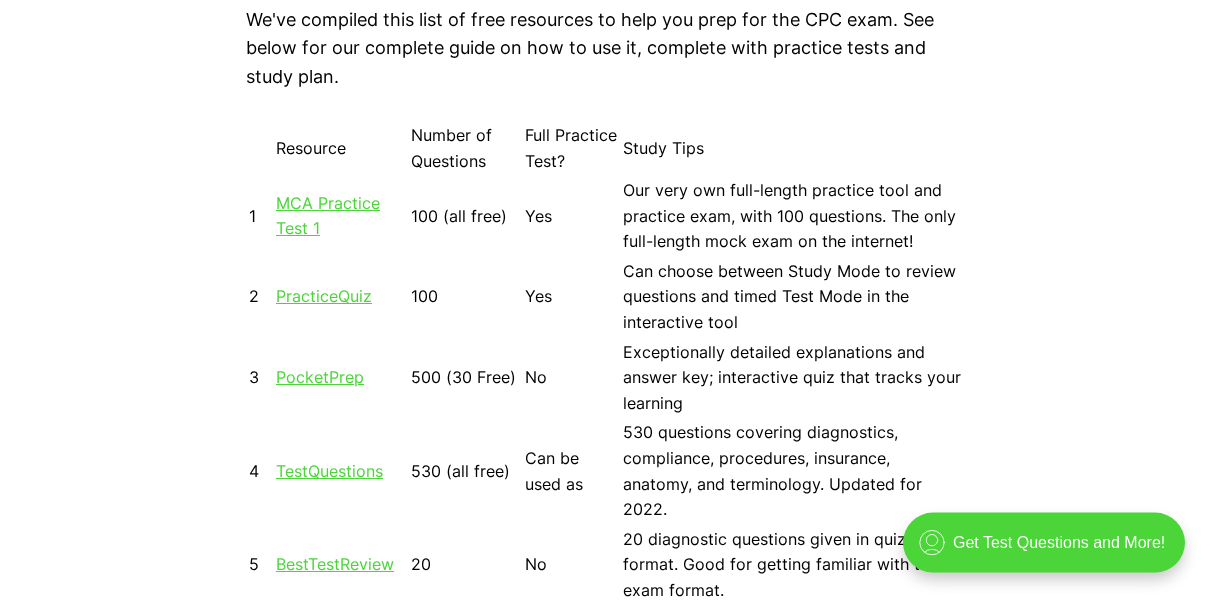 scroll, scrollTop: 1797, scrollLeft: 0, axis: vertical 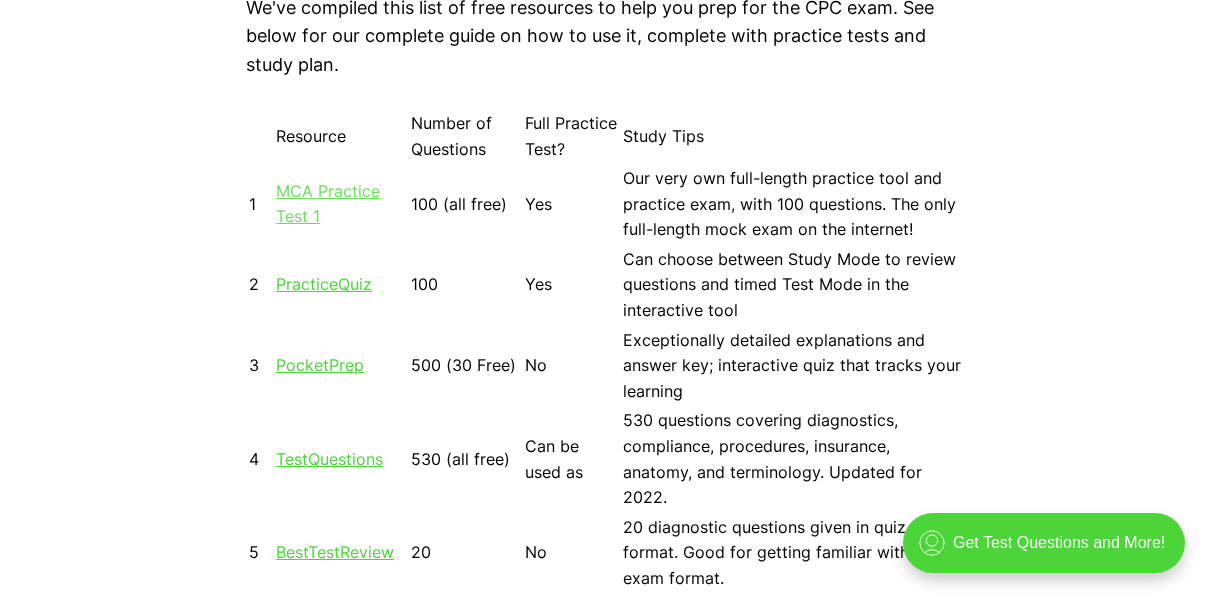 click on "MCA Practice Test 1" at bounding box center [328, 204] 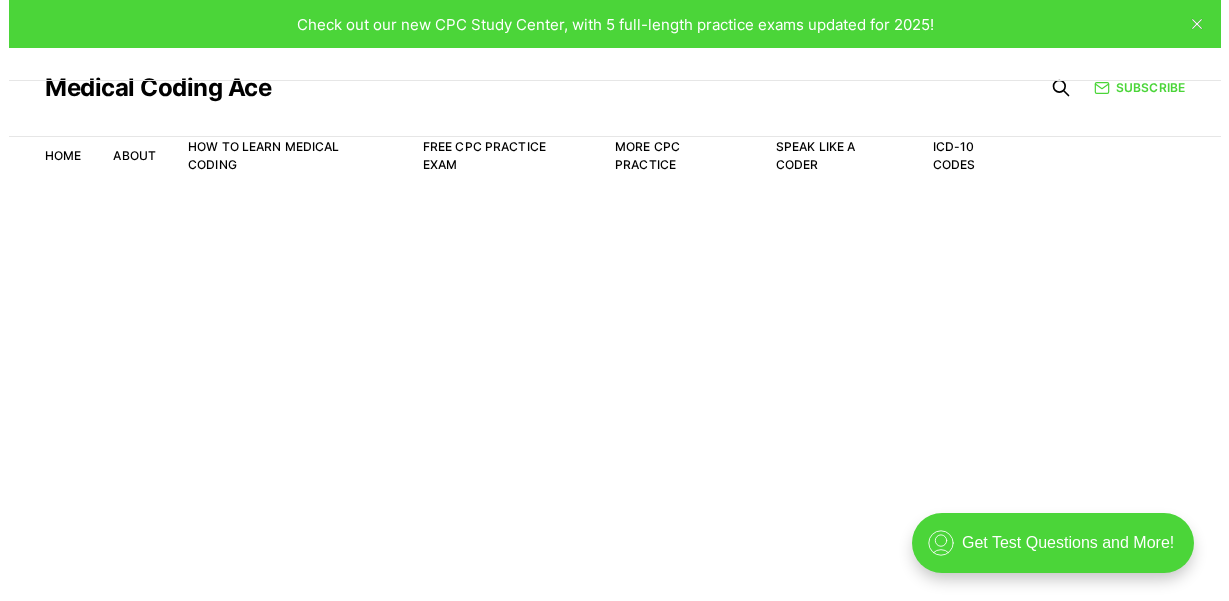 scroll, scrollTop: 48, scrollLeft: 0, axis: vertical 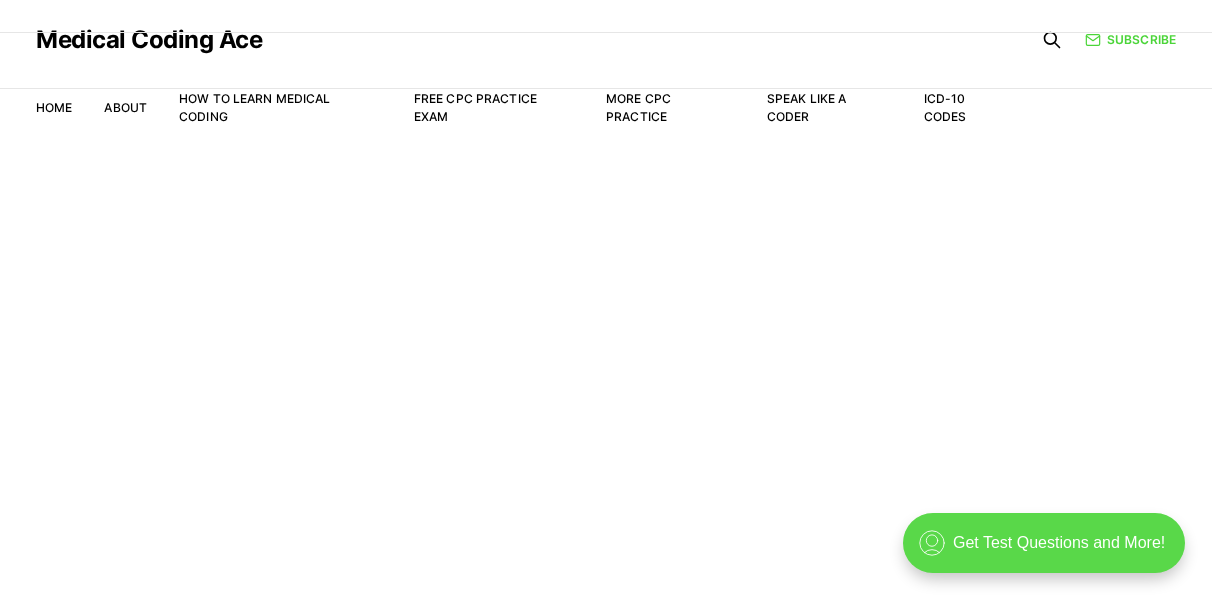 click on ".cls-1{fill:none;stroke:currentColor;stroke-linecap:round;stroke-linejoin:round;stroke-width:0.8px;}   Get Test Questions and More!" at bounding box center (1044, 543) 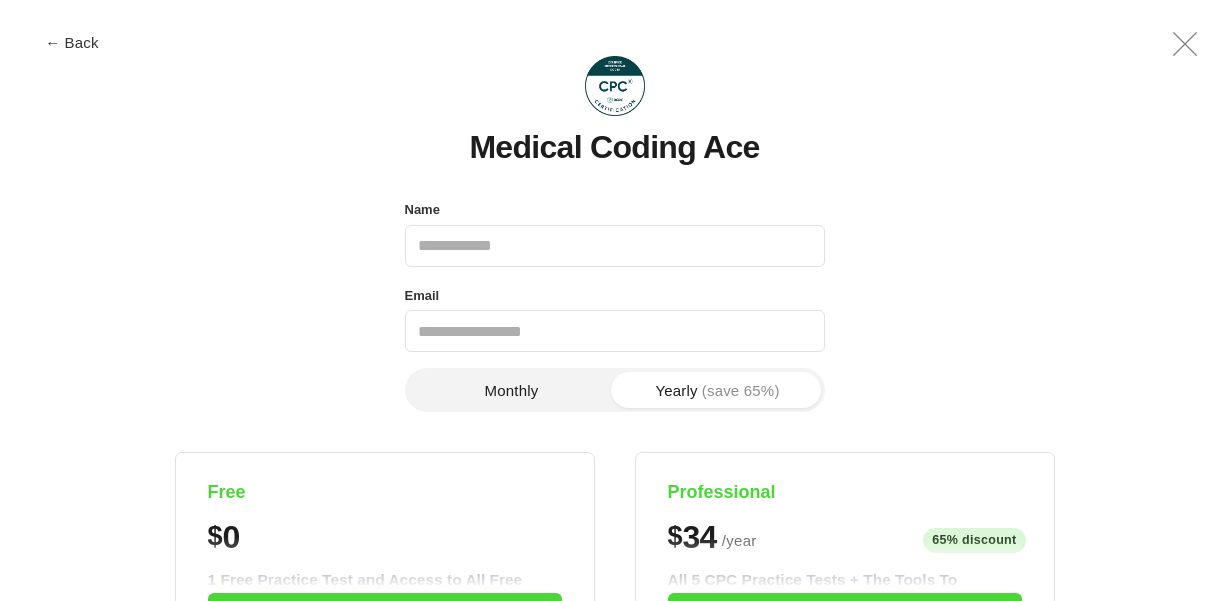 scroll, scrollTop: 0, scrollLeft: 0, axis: both 